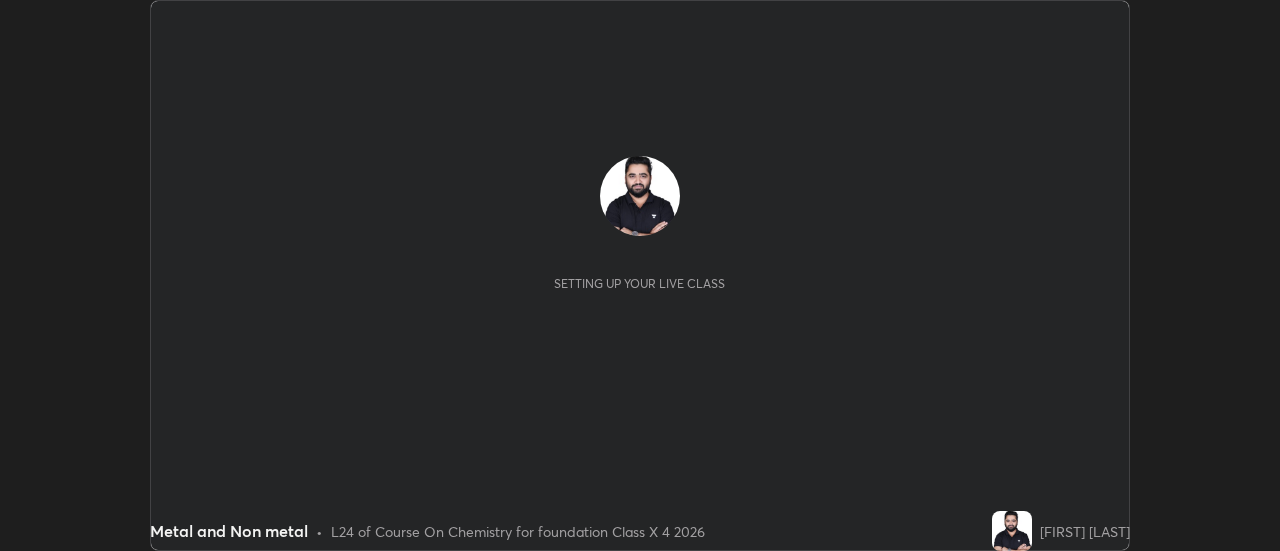 scroll, scrollTop: 0, scrollLeft: 0, axis: both 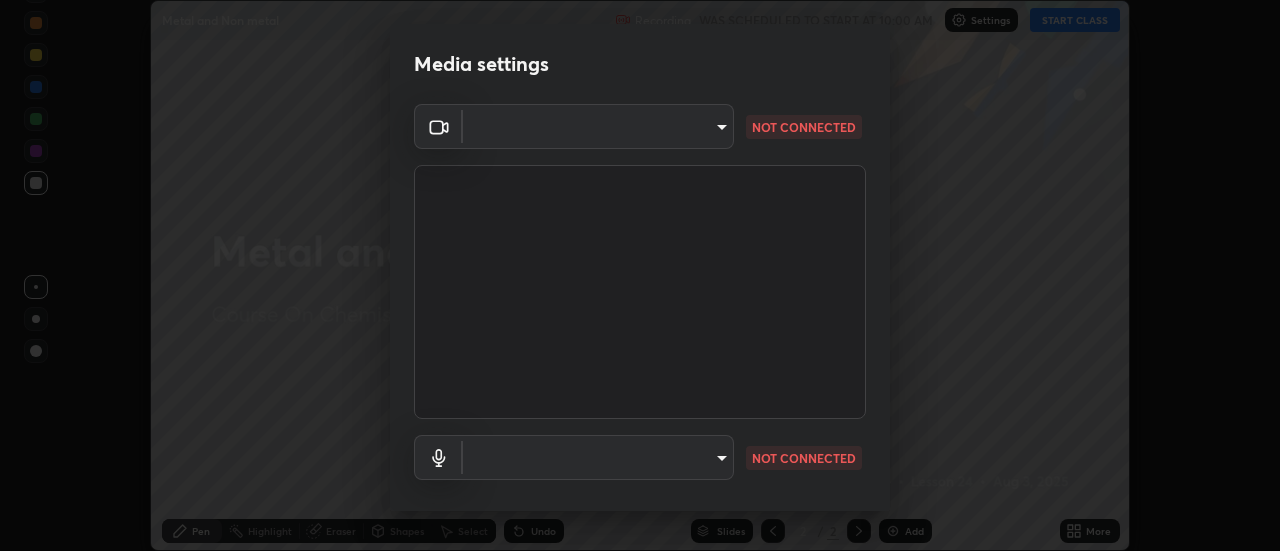 type on "515fa8dc750868be0a3e45a8a70092ebbb24a489711ff7313880db239e39e5e3" 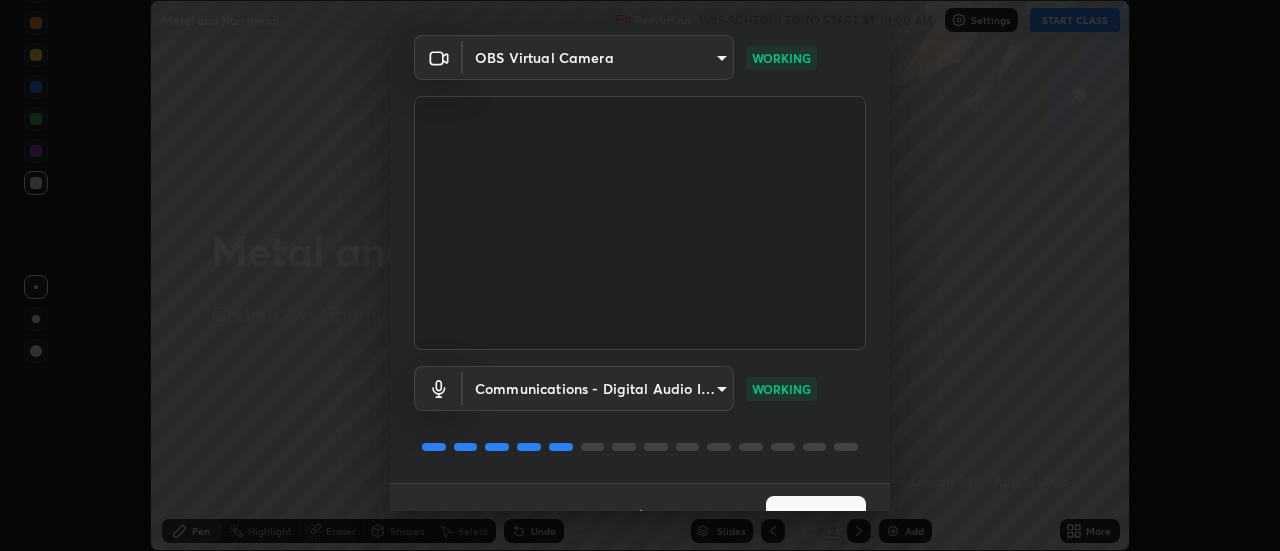 scroll, scrollTop: 105, scrollLeft: 0, axis: vertical 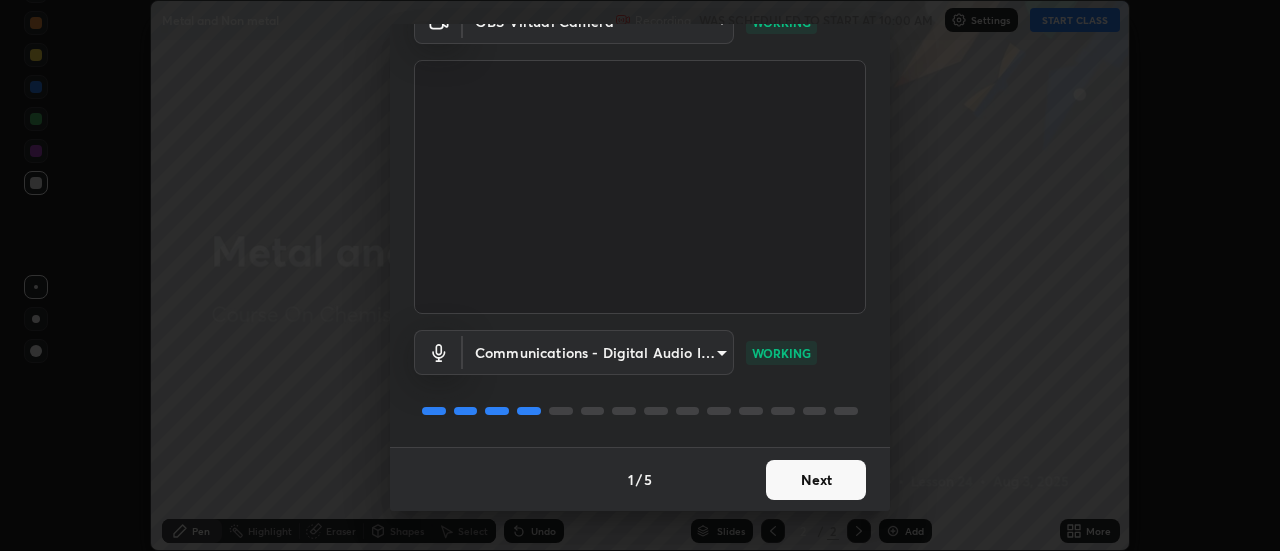 click on "Next" at bounding box center (816, 480) 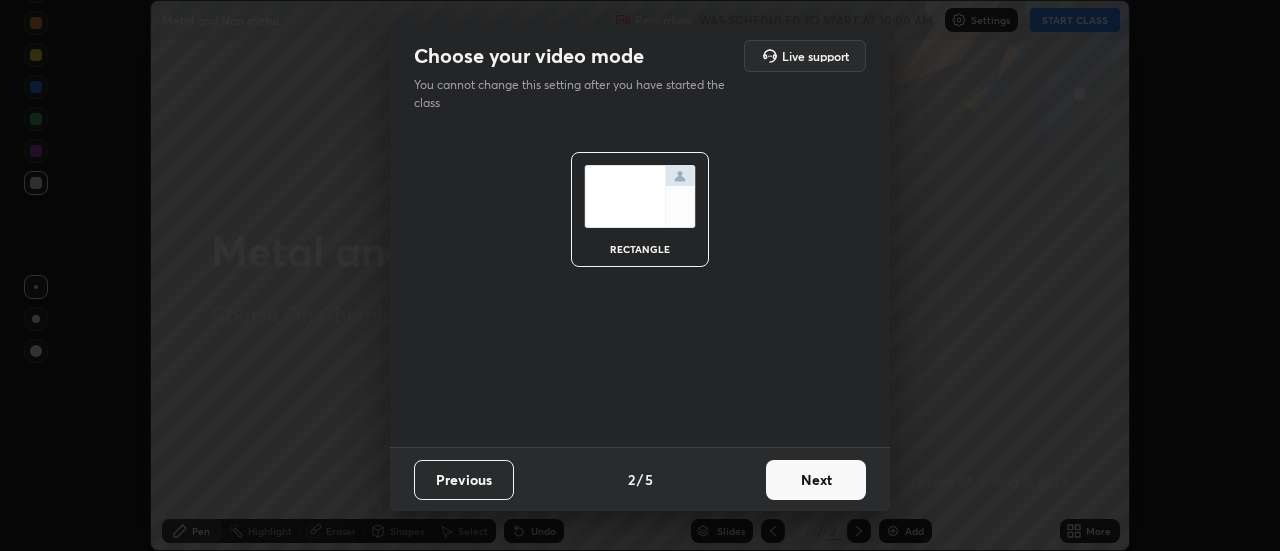 scroll, scrollTop: 0, scrollLeft: 0, axis: both 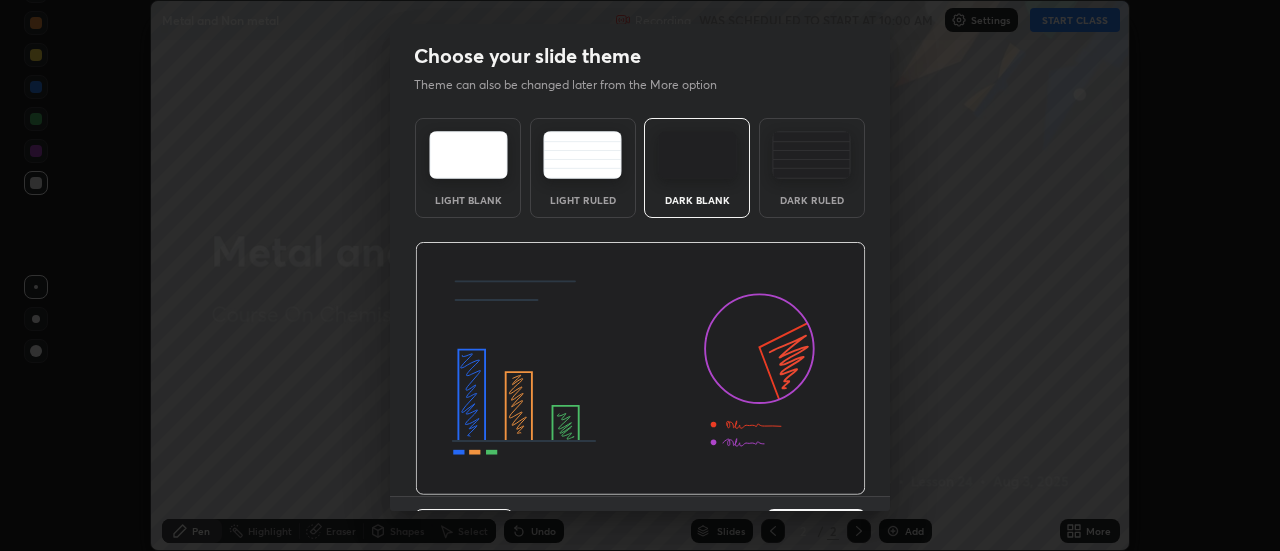 click on "Dark Ruled" at bounding box center [812, 200] 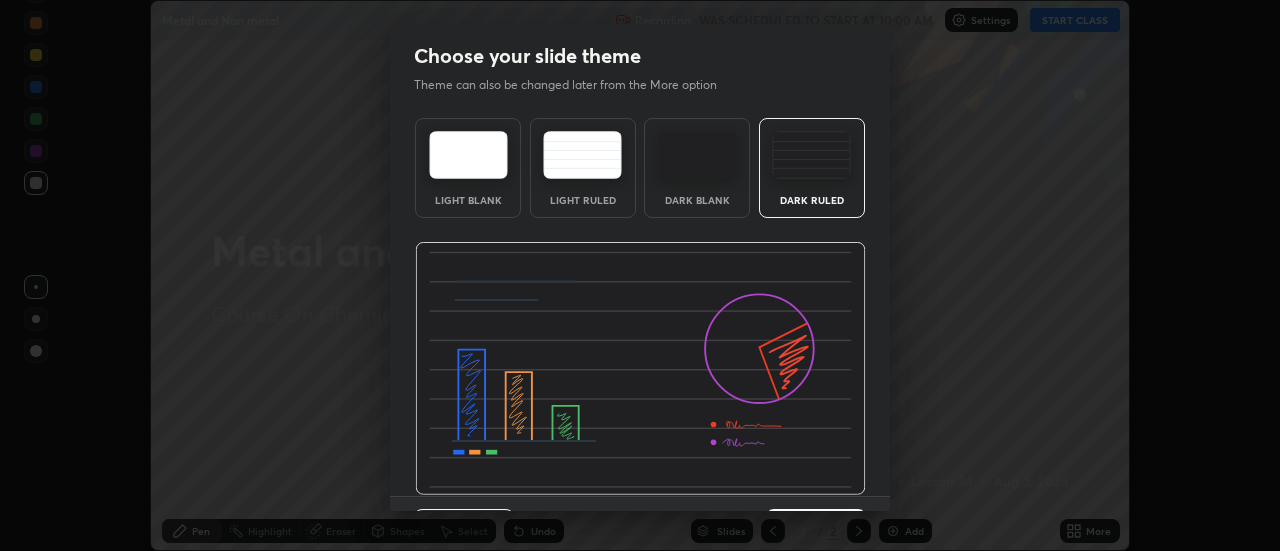 scroll, scrollTop: 49, scrollLeft: 0, axis: vertical 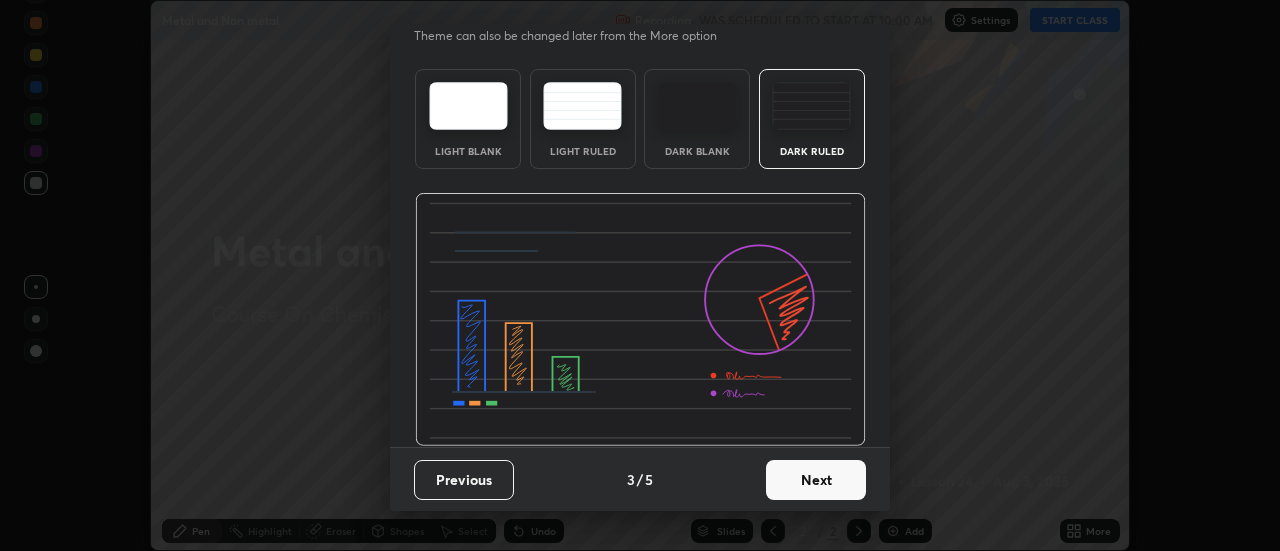 click on "Next" at bounding box center (816, 480) 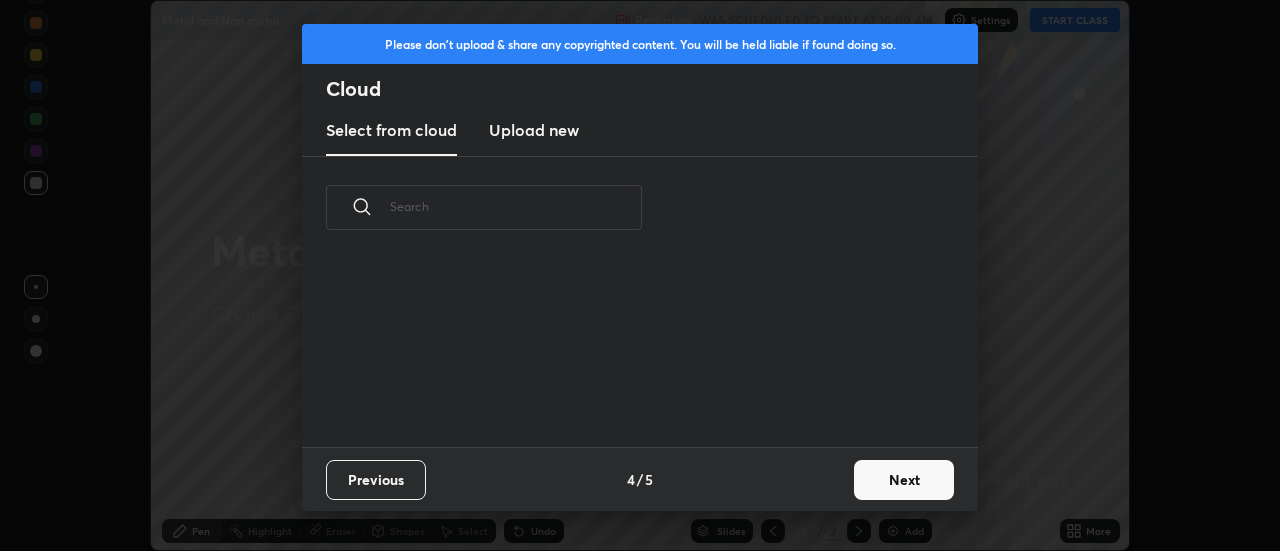 click on "Next" at bounding box center [904, 480] 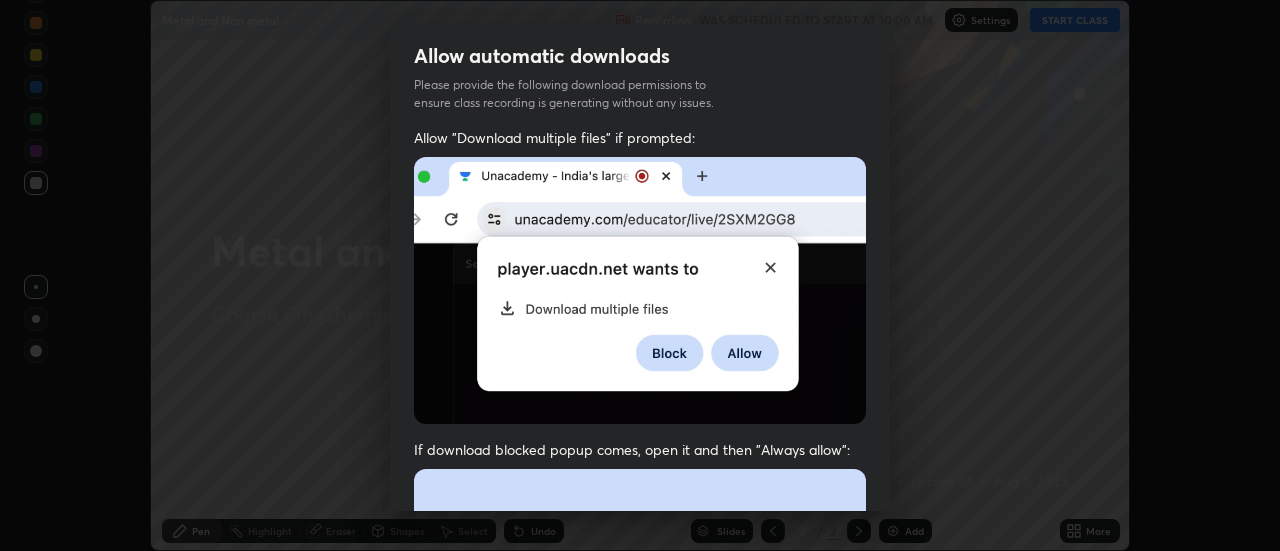 click on "I agree that if I don't provide required permissions, class recording will not be generated" at bounding box center (657, 934) 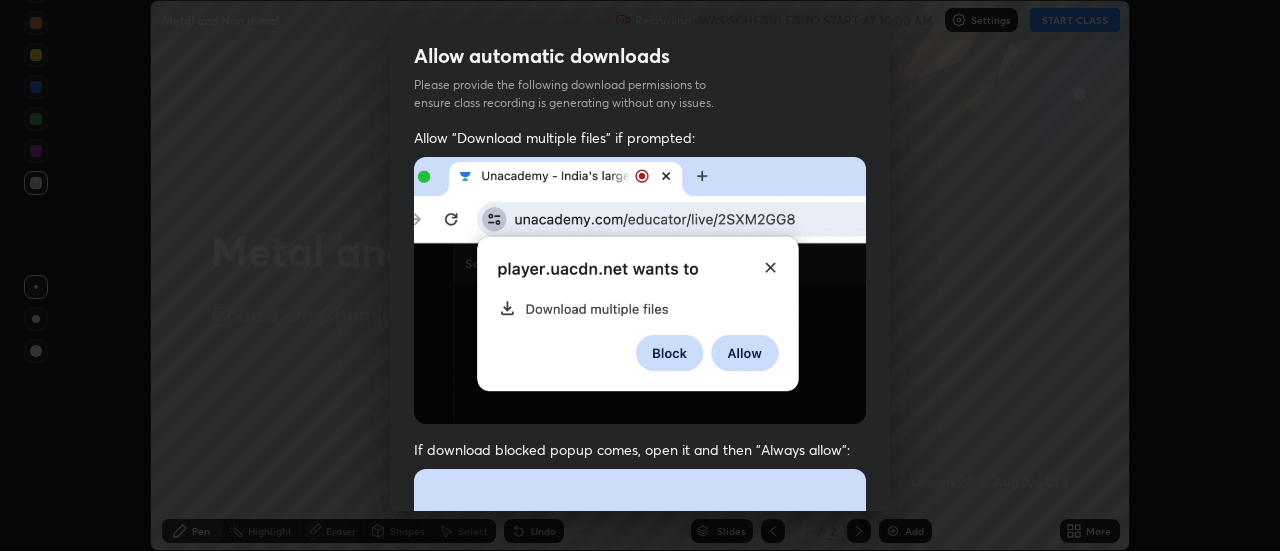 click at bounding box center [640, 687] 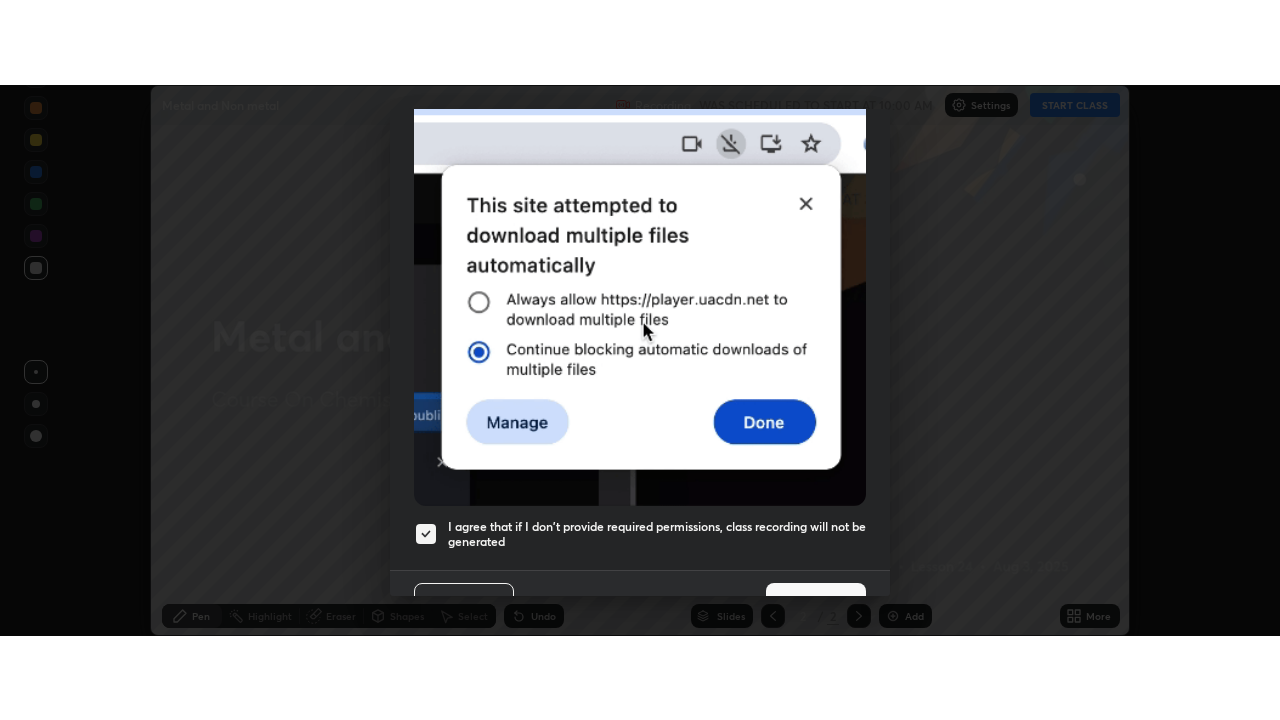 scroll, scrollTop: 513, scrollLeft: 0, axis: vertical 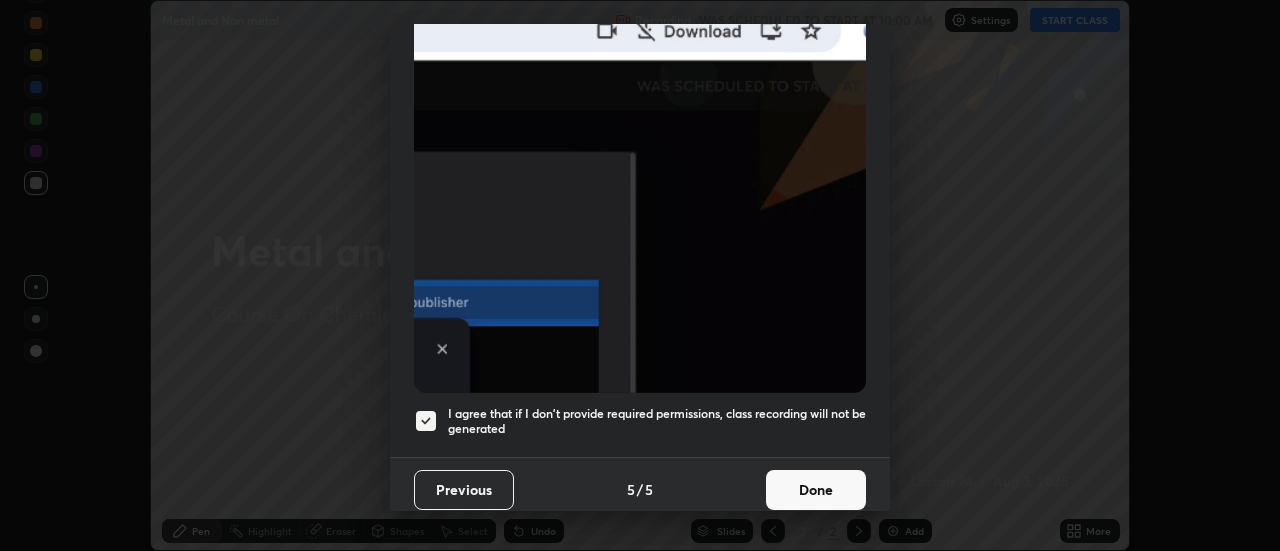 click on "Done" at bounding box center [816, 490] 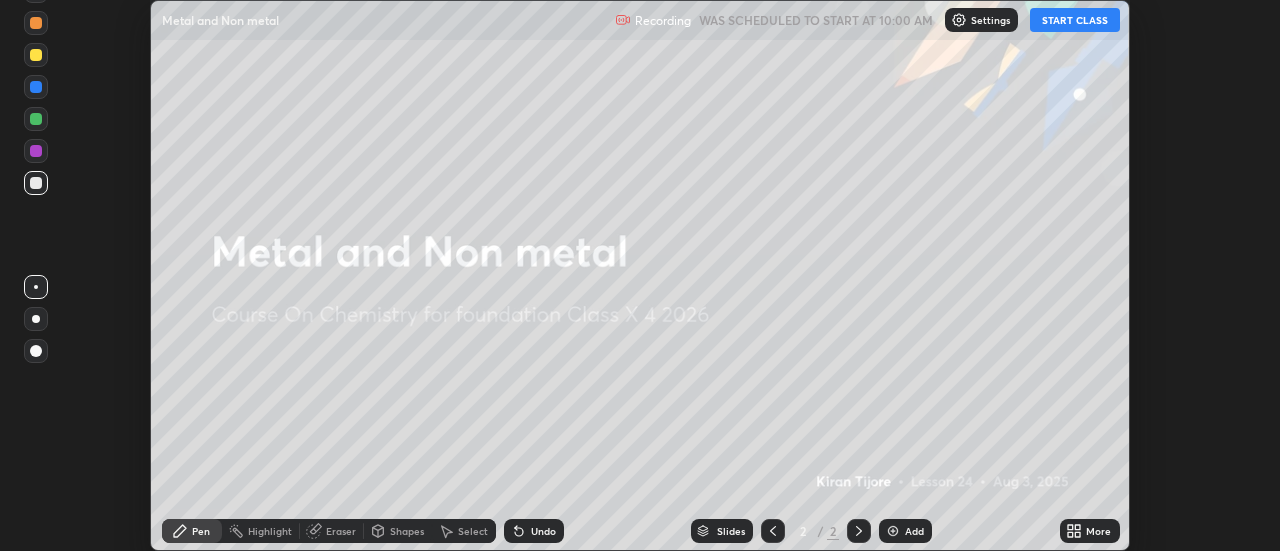click on "START CLASS" at bounding box center [1075, 20] 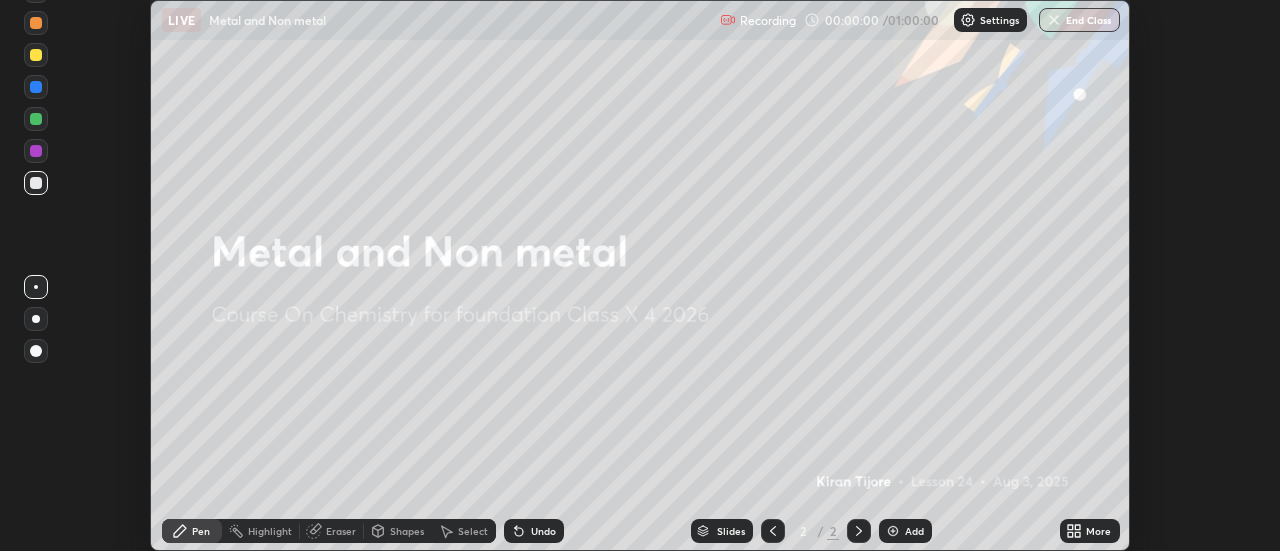 click 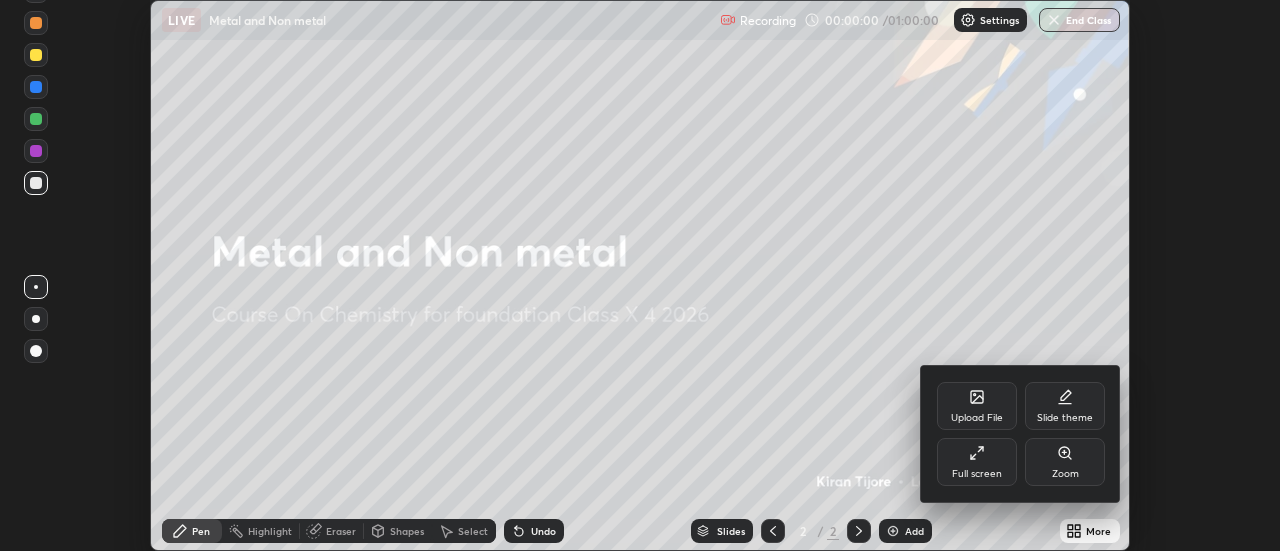 click on "Full screen" at bounding box center (977, 462) 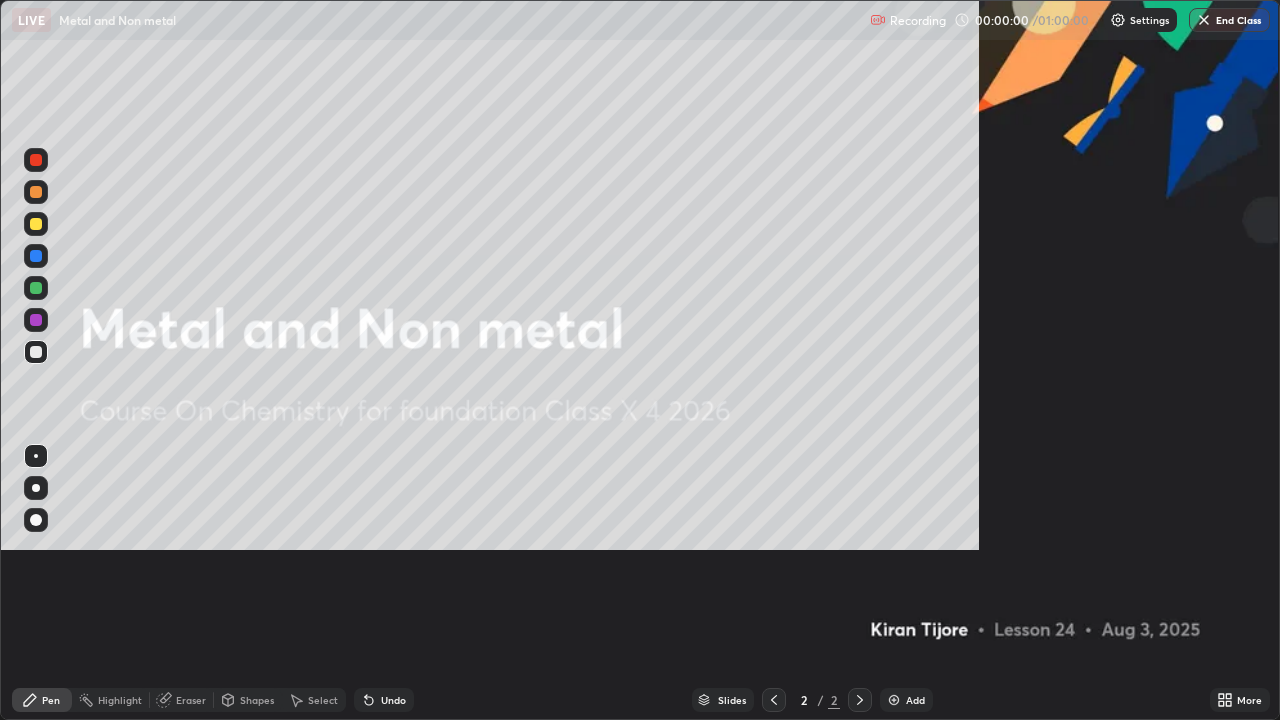 scroll, scrollTop: 99280, scrollLeft: 98720, axis: both 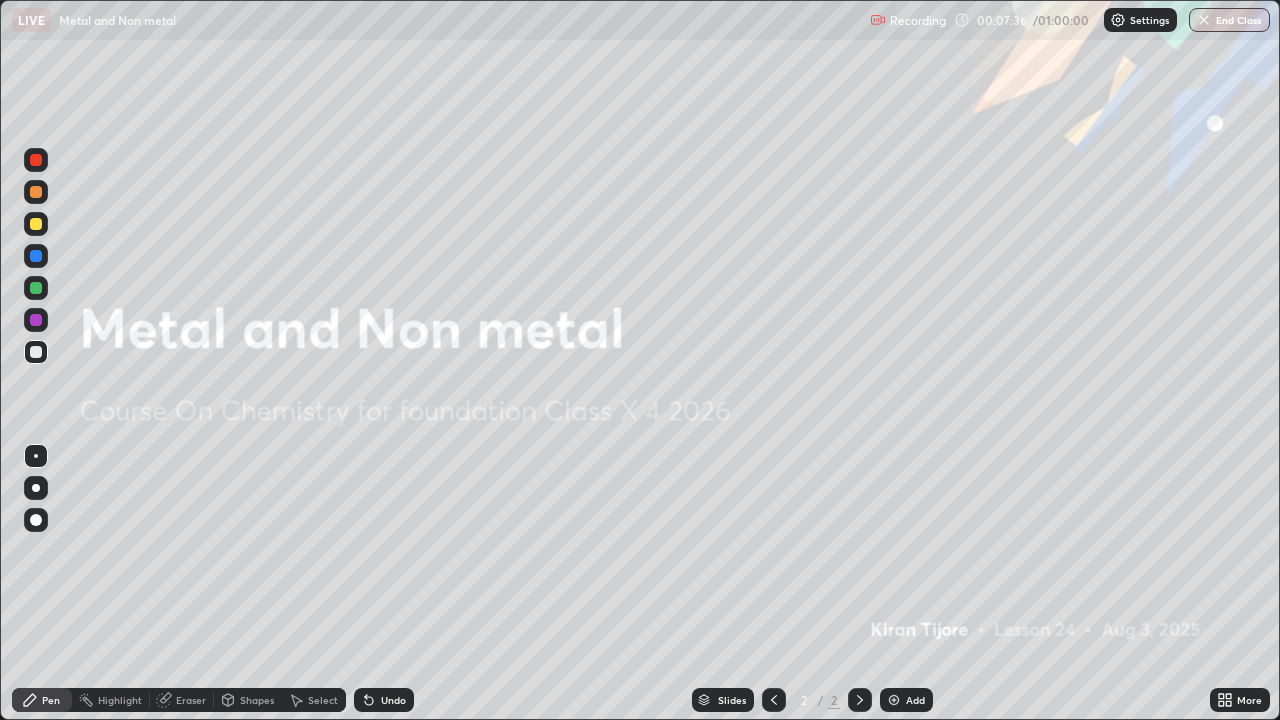 click on "Add" at bounding box center [906, 700] 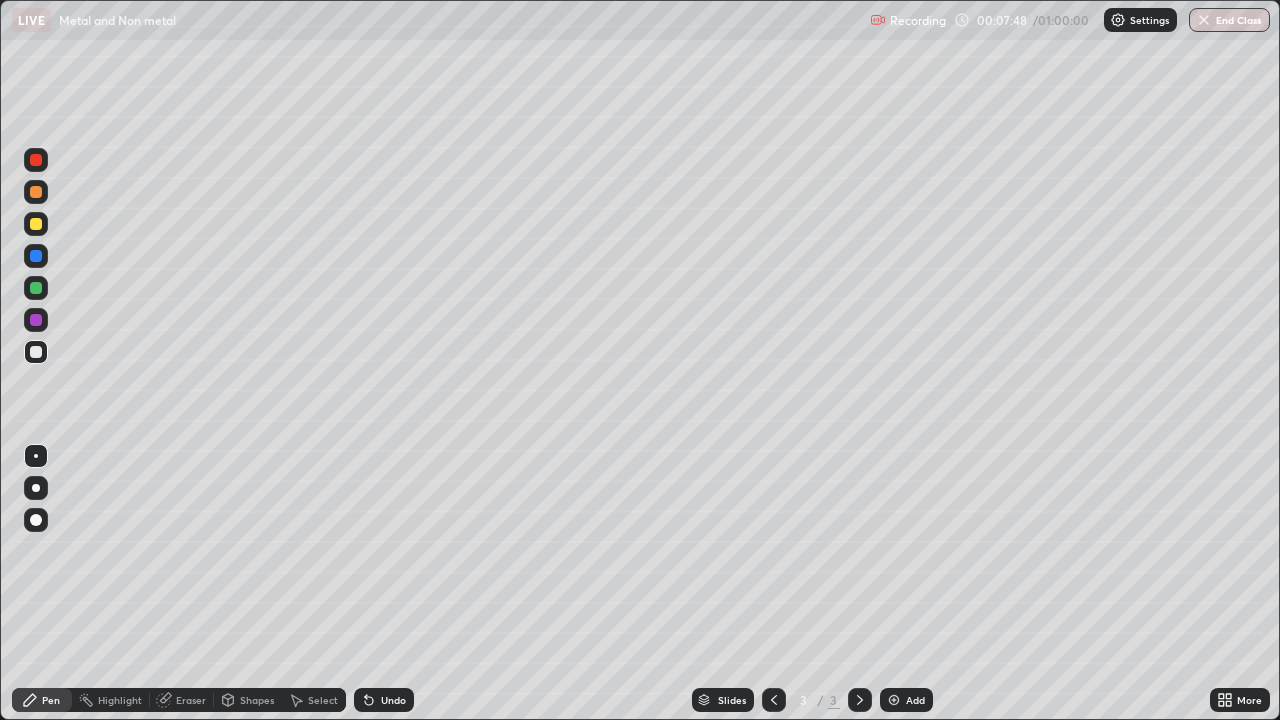 click on "Undo" at bounding box center (393, 700) 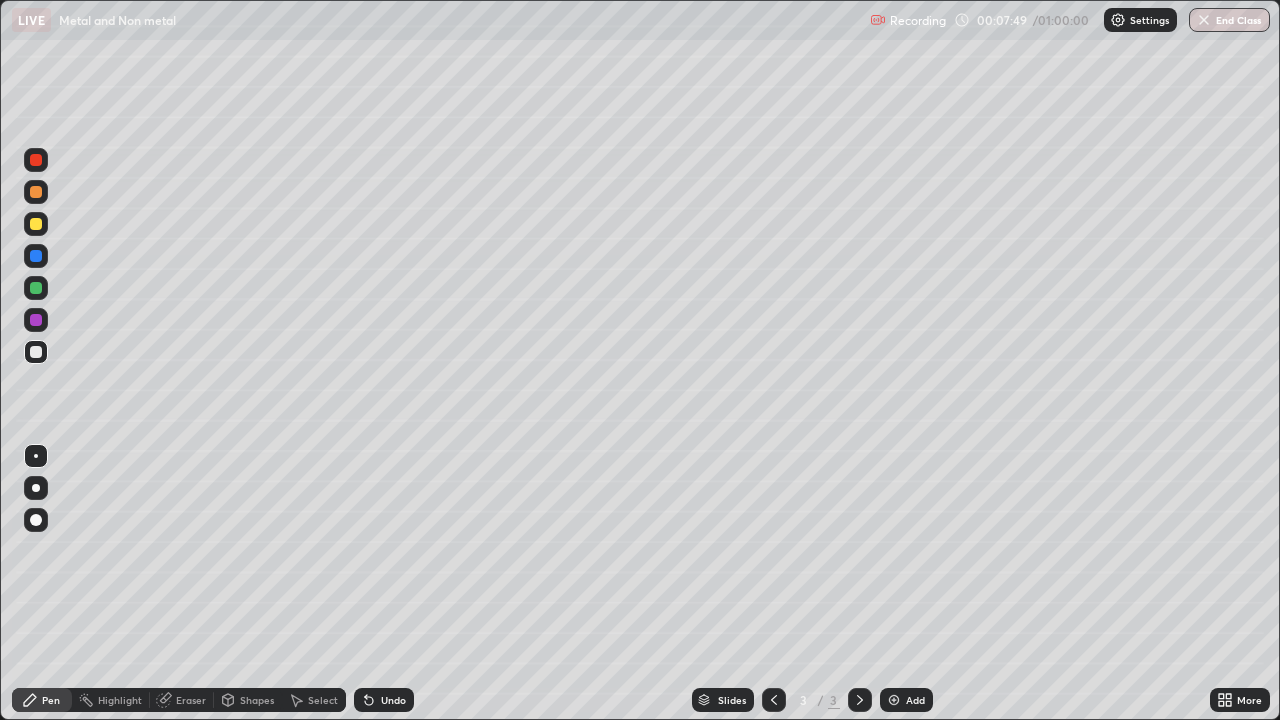 click on "Undo" at bounding box center (384, 700) 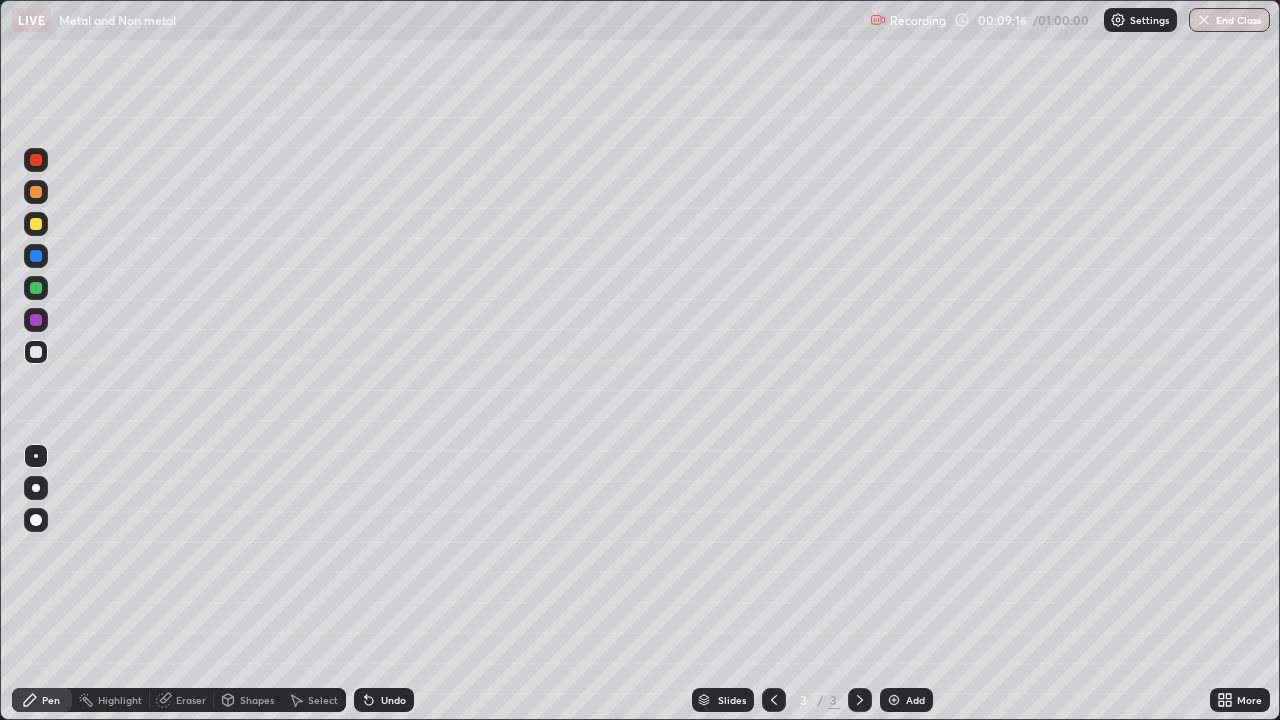 click at bounding box center (36, 224) 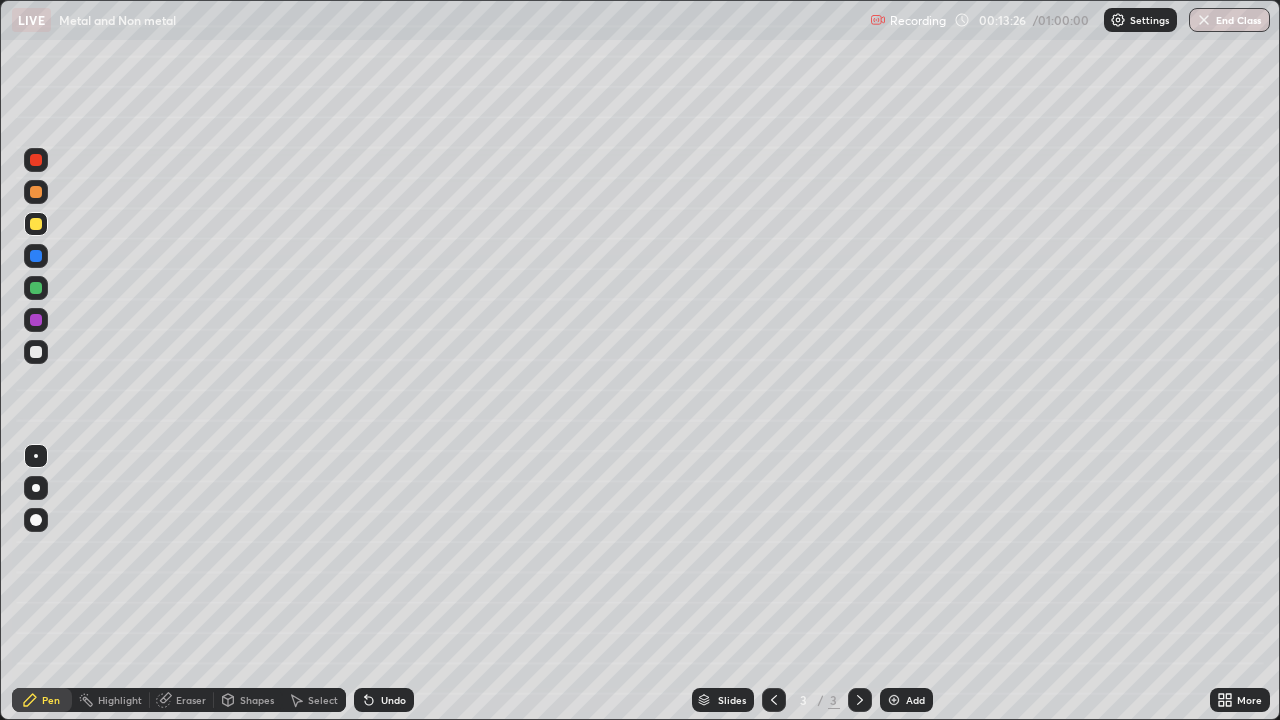 click at bounding box center [36, 352] 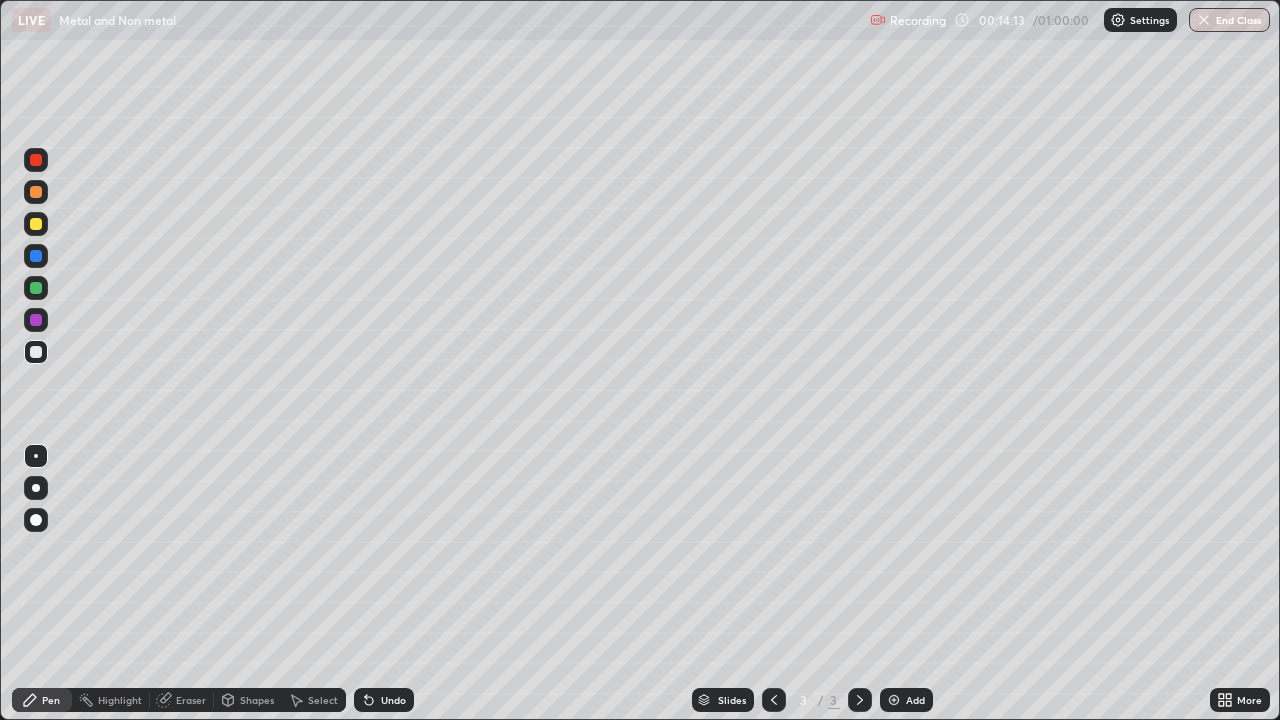 click at bounding box center [36, 224] 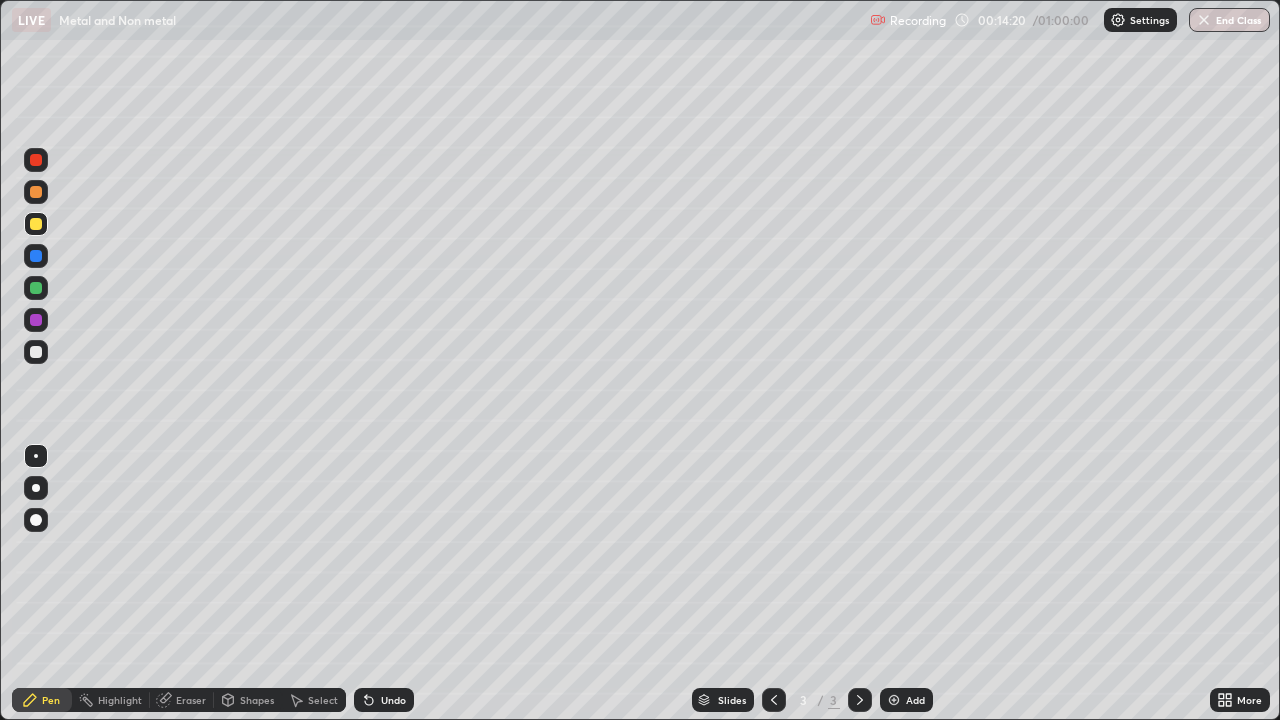 click at bounding box center [36, 352] 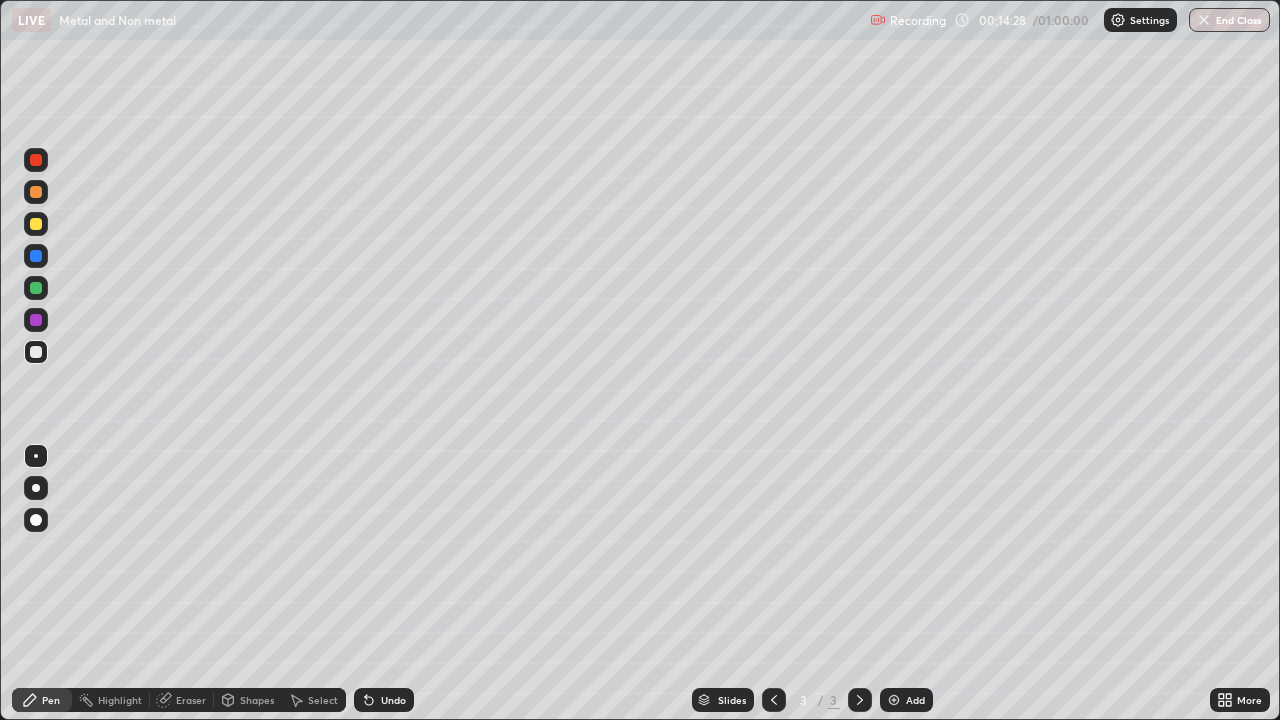 click at bounding box center (36, 224) 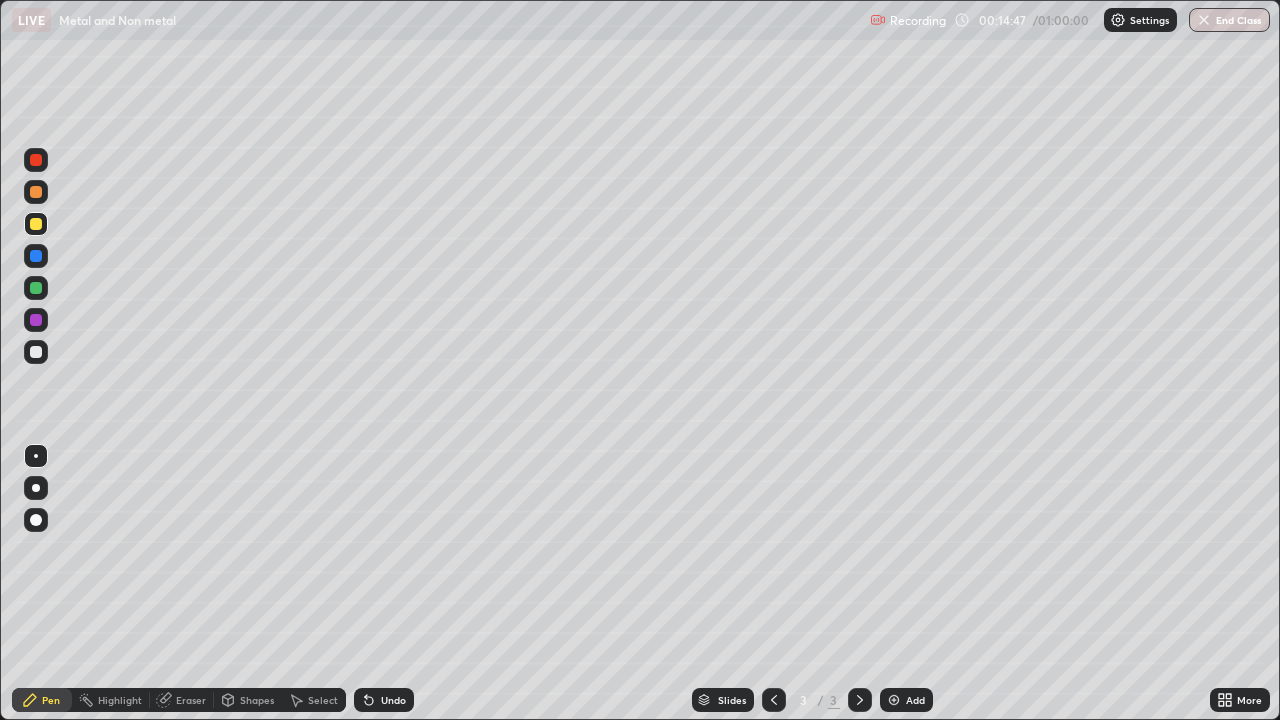 click at bounding box center (36, 352) 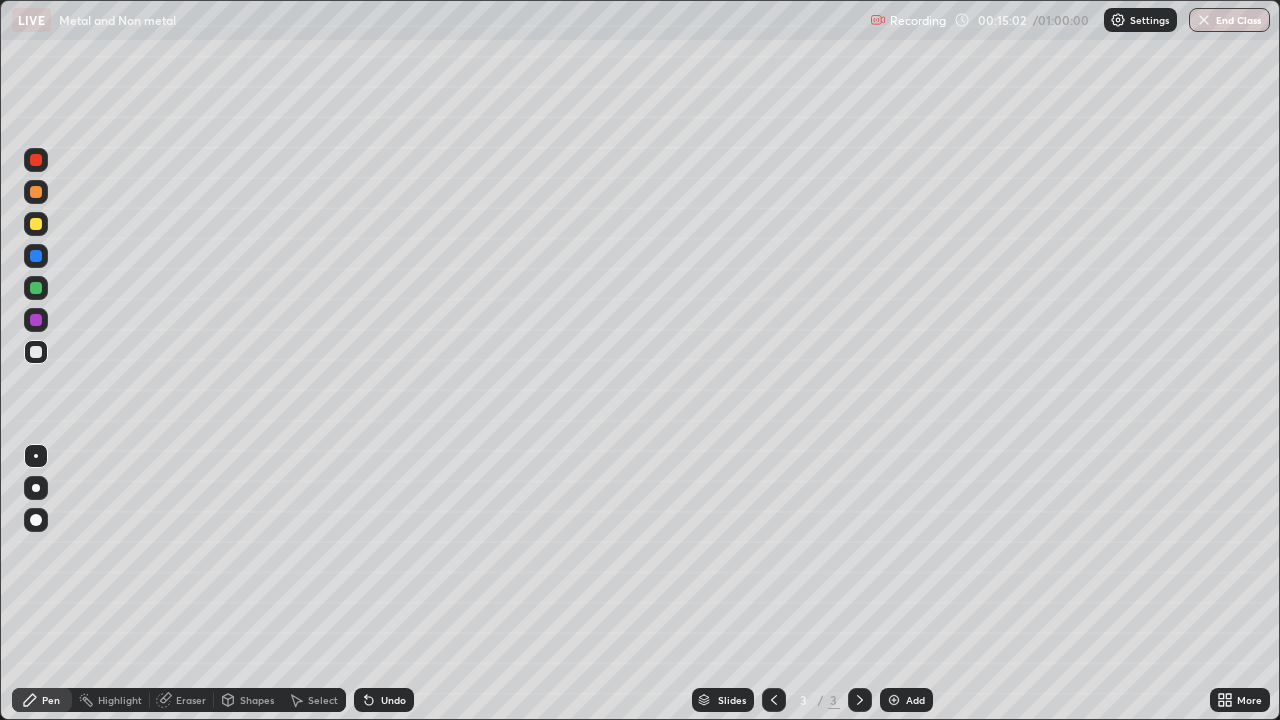 click 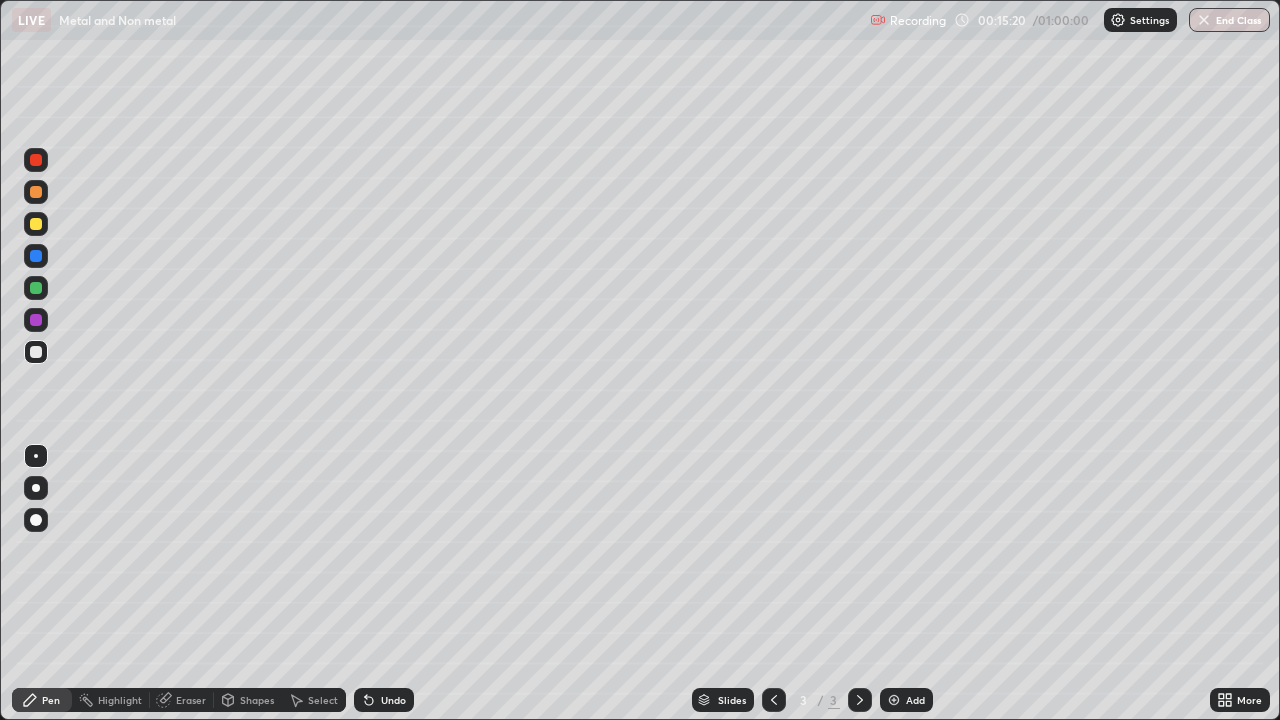 click at bounding box center [36, 224] 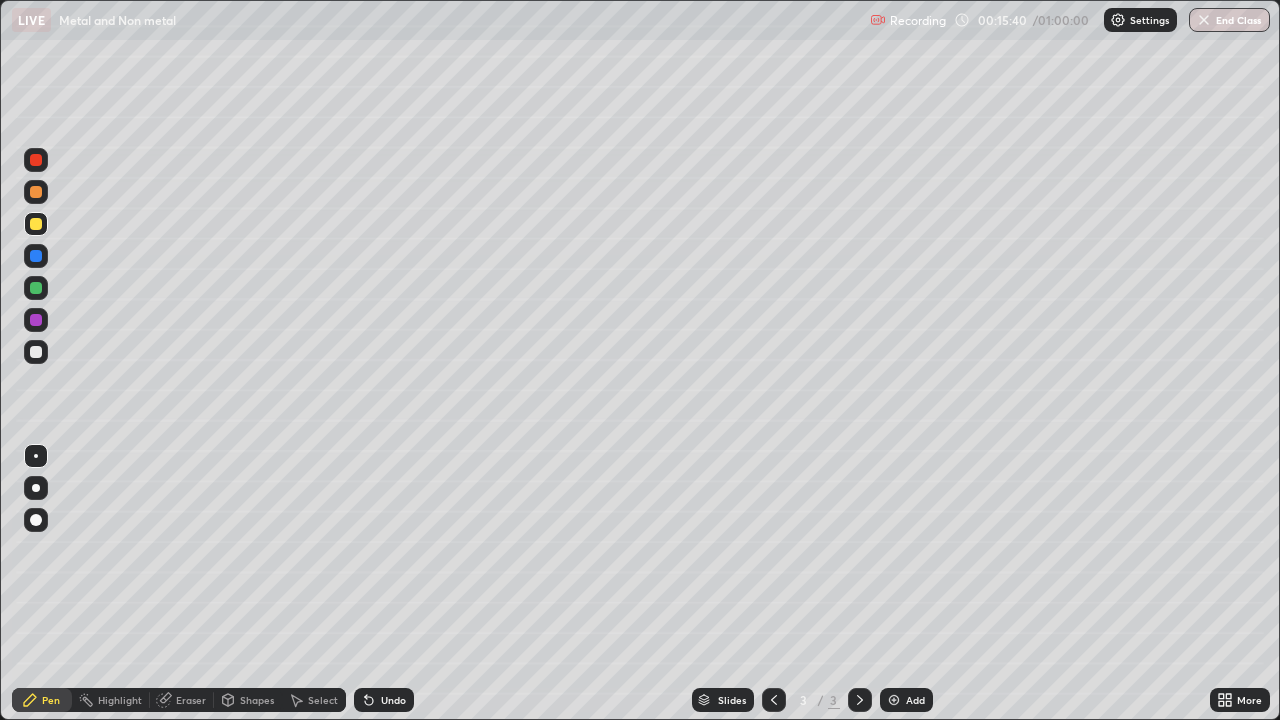 click at bounding box center (36, 352) 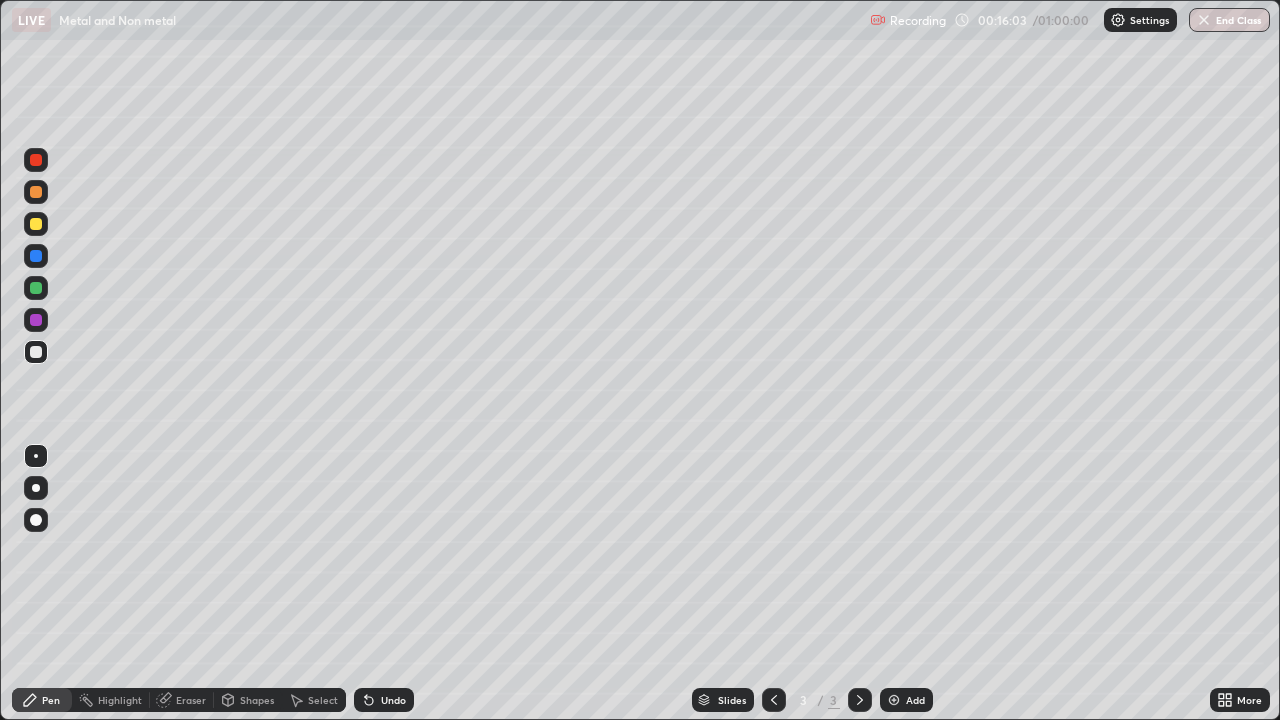 click on "Undo" at bounding box center [393, 700] 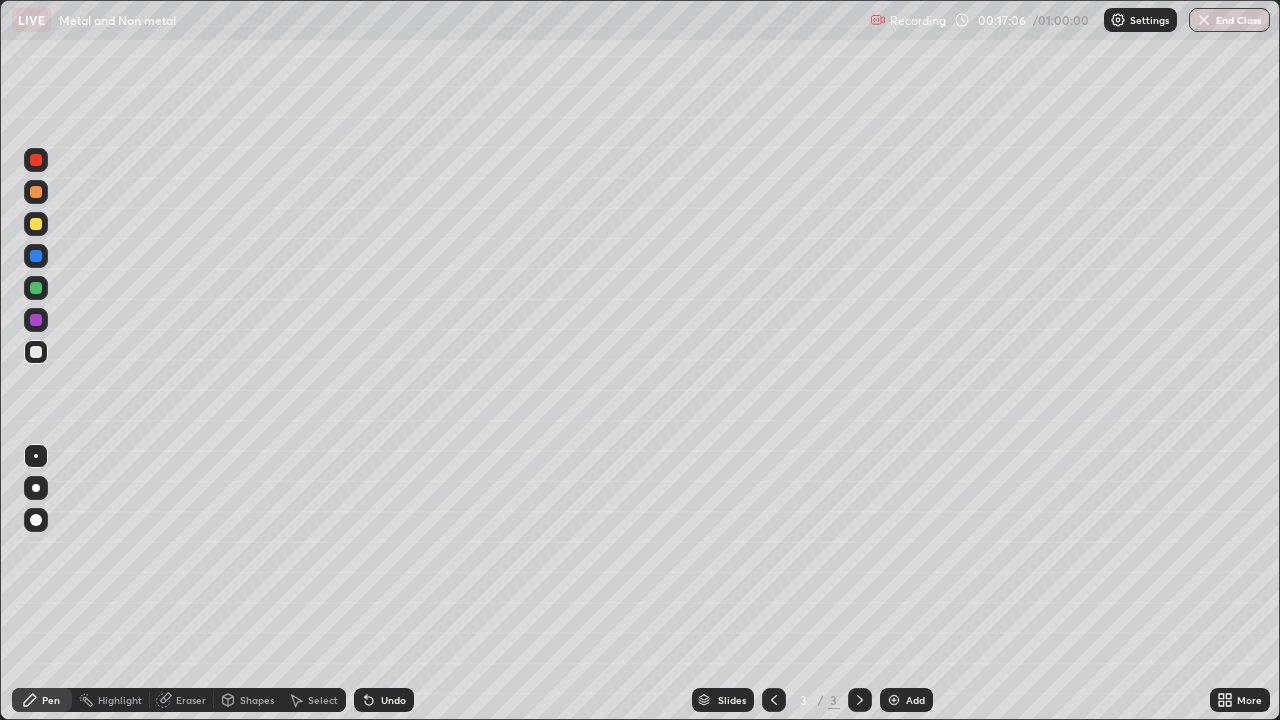 click on "Undo" at bounding box center (393, 700) 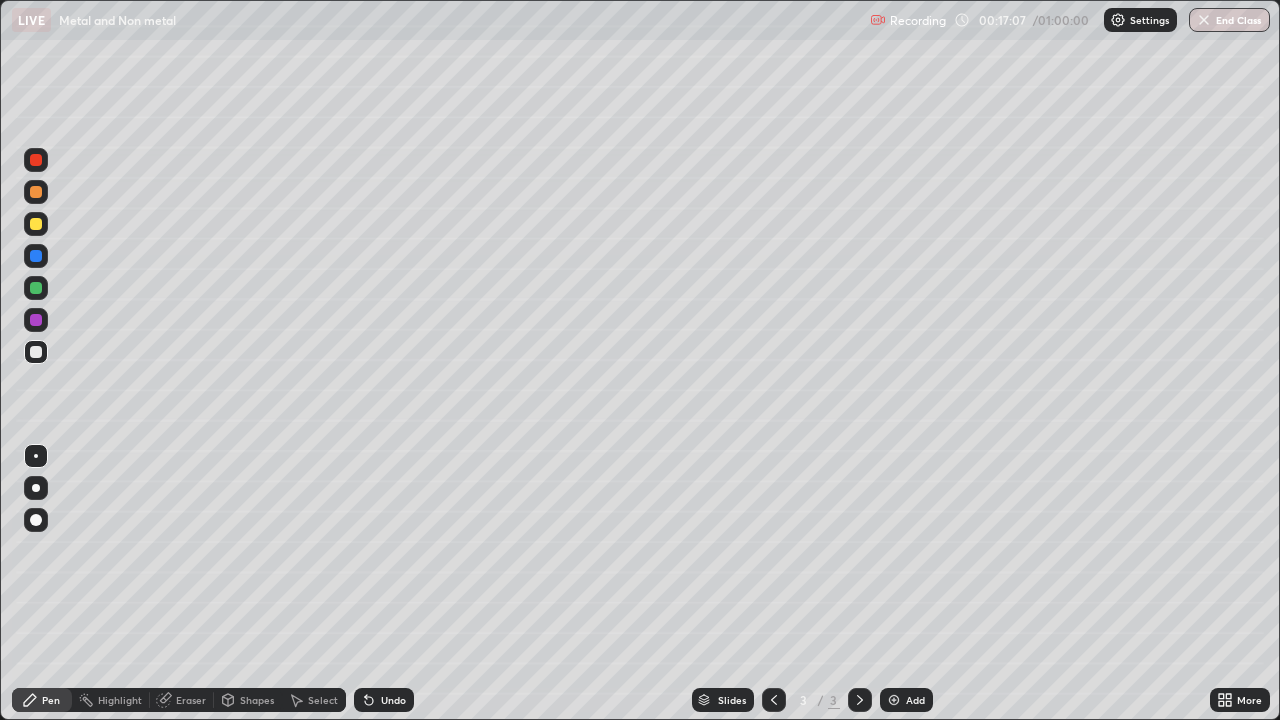 click on "Undo" at bounding box center (393, 700) 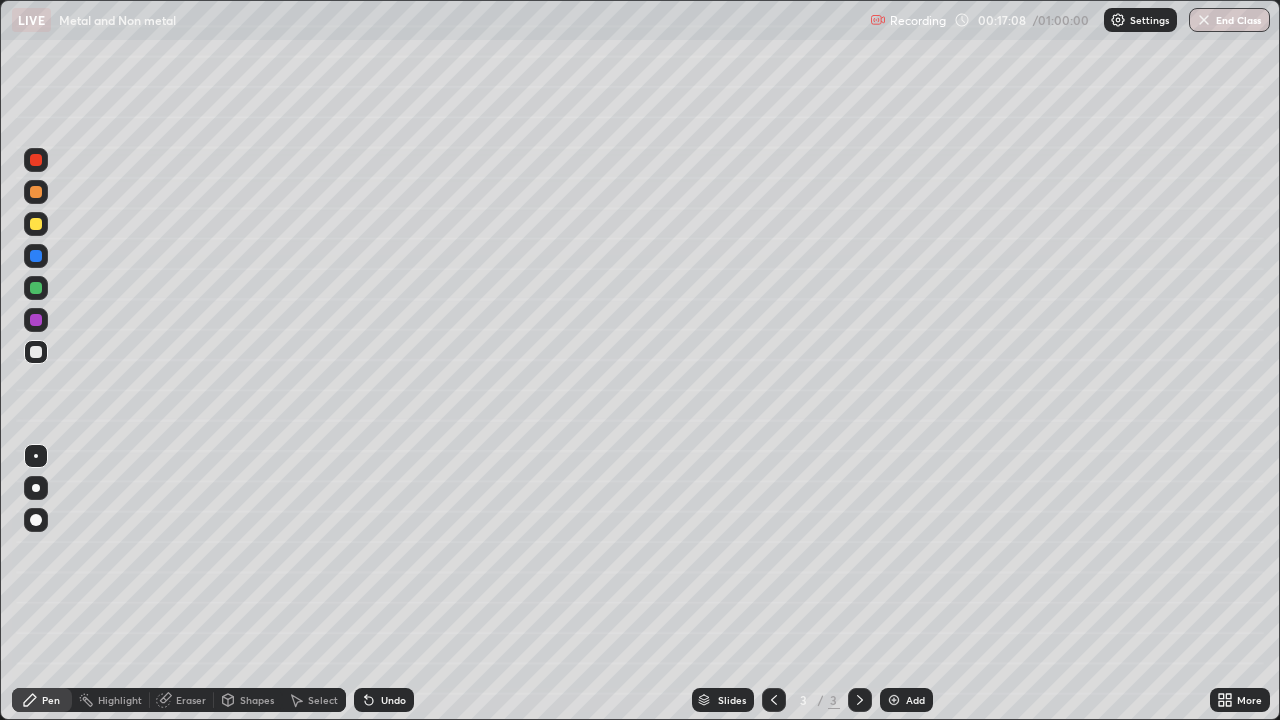 click on "Undo" at bounding box center [393, 700] 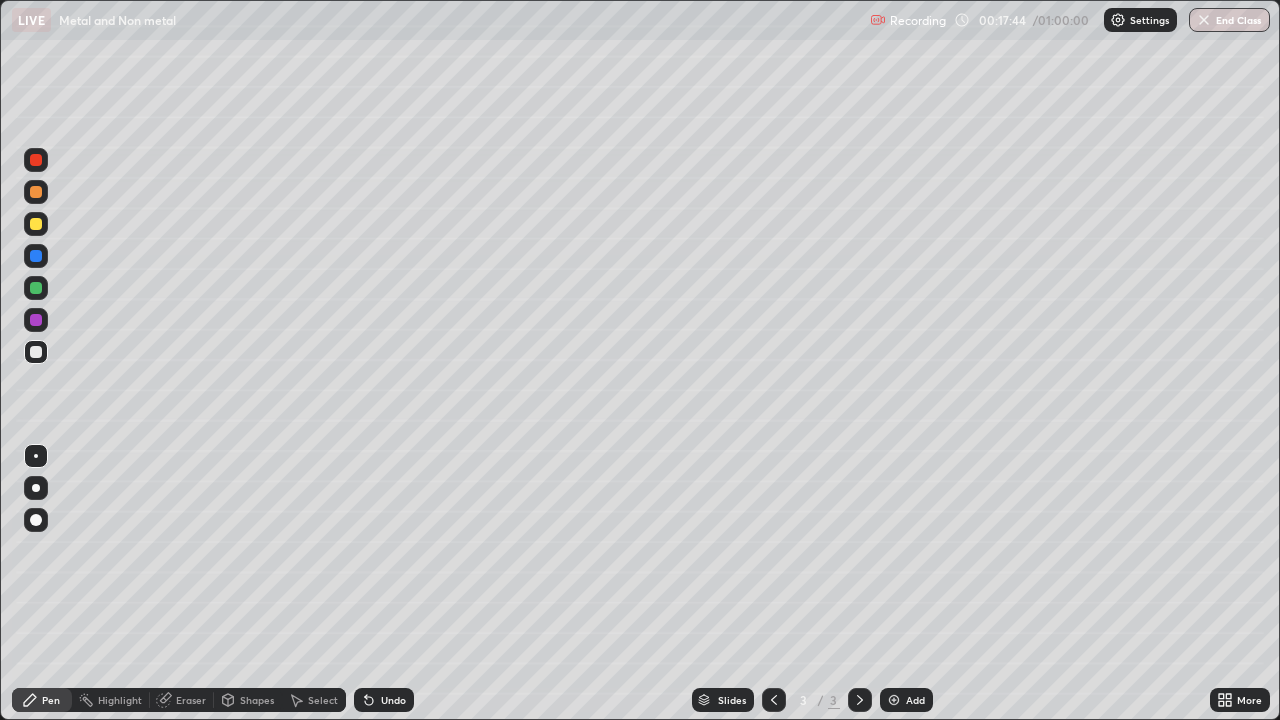 click at bounding box center (36, 224) 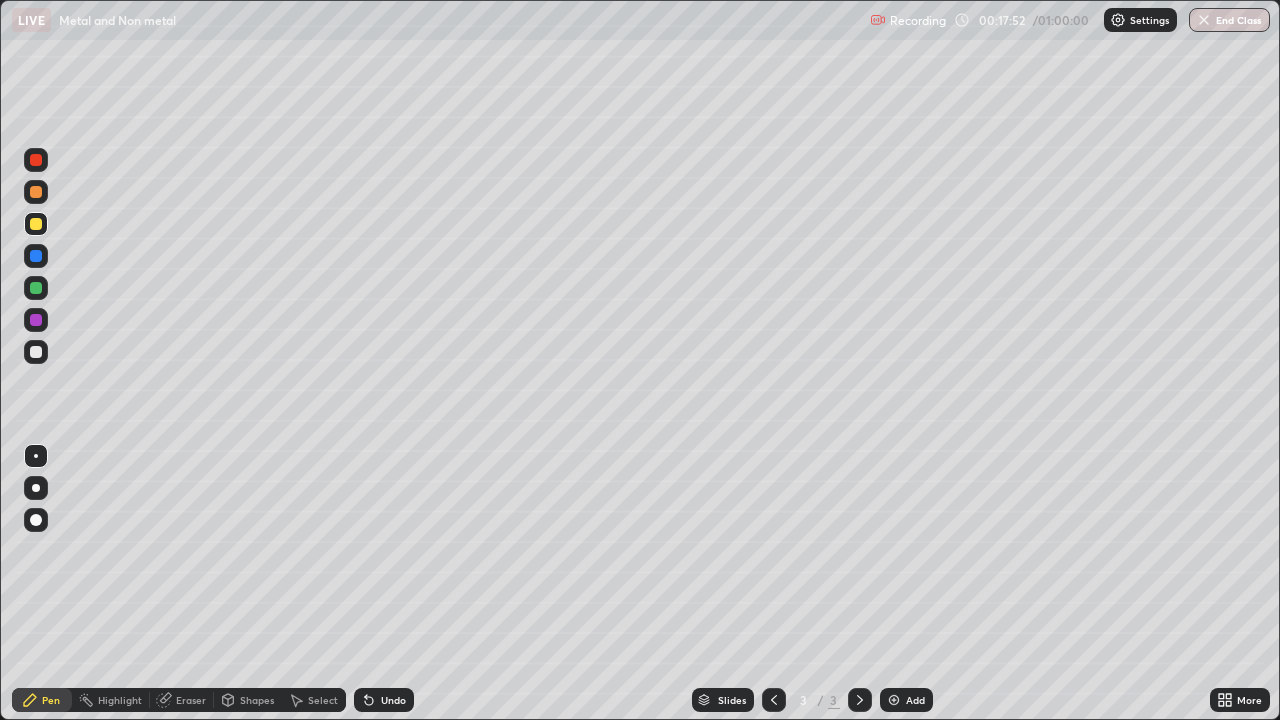 click at bounding box center [36, 352] 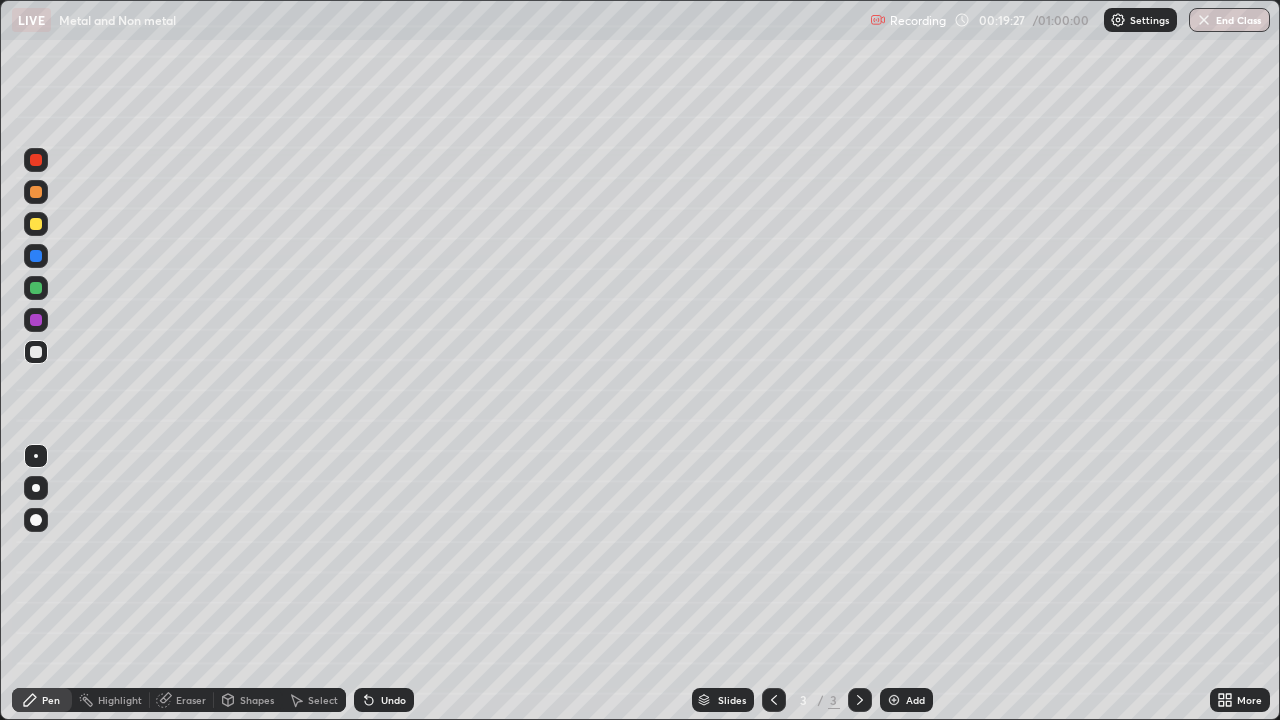 click at bounding box center [894, 700] 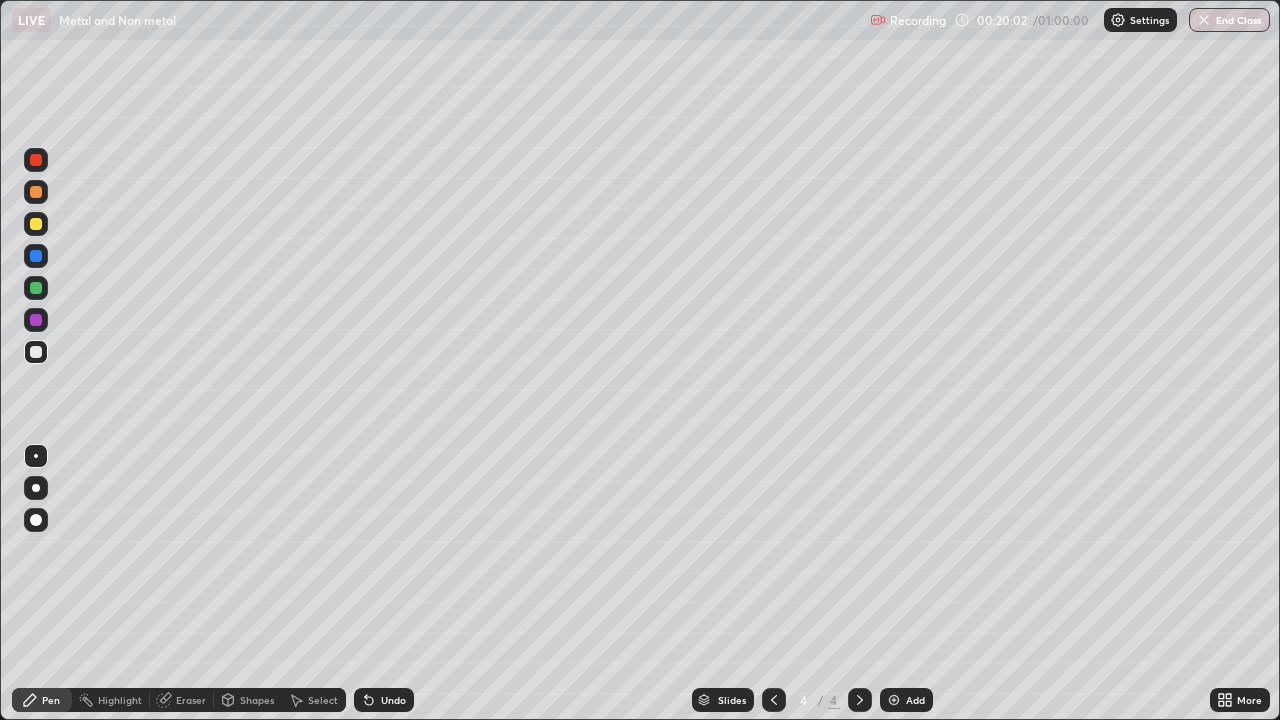 click 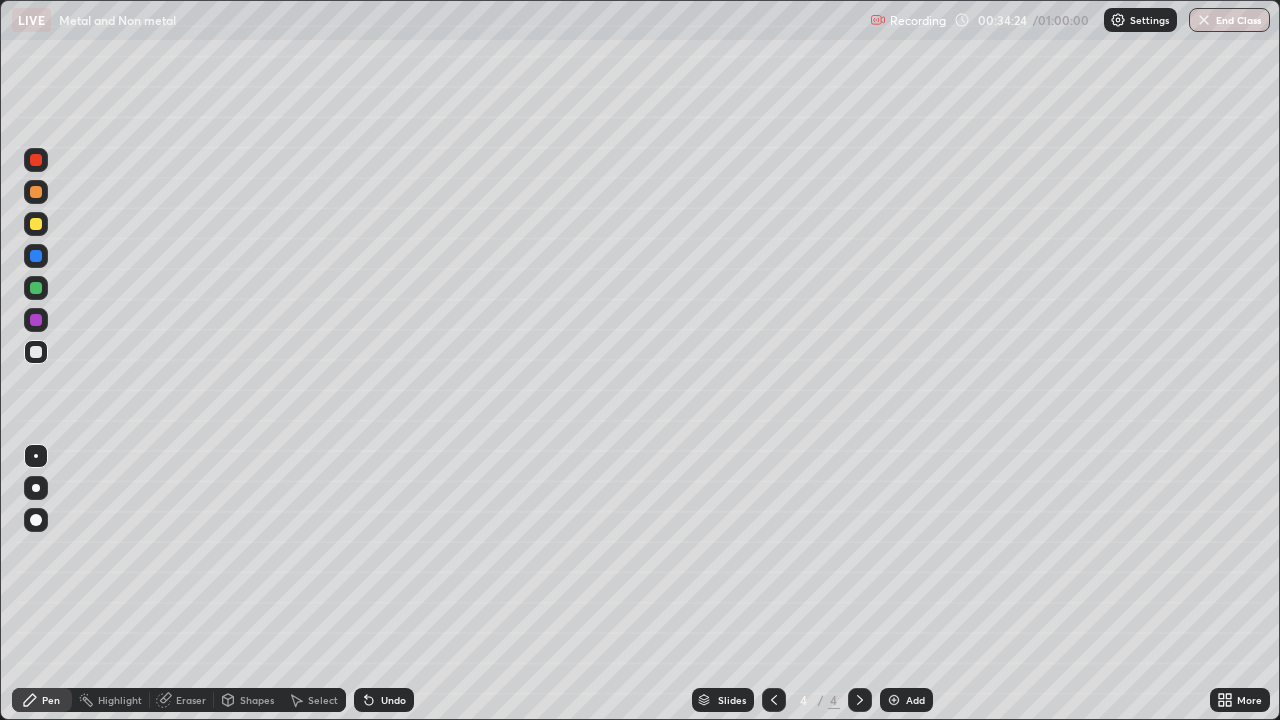 click at bounding box center (894, 700) 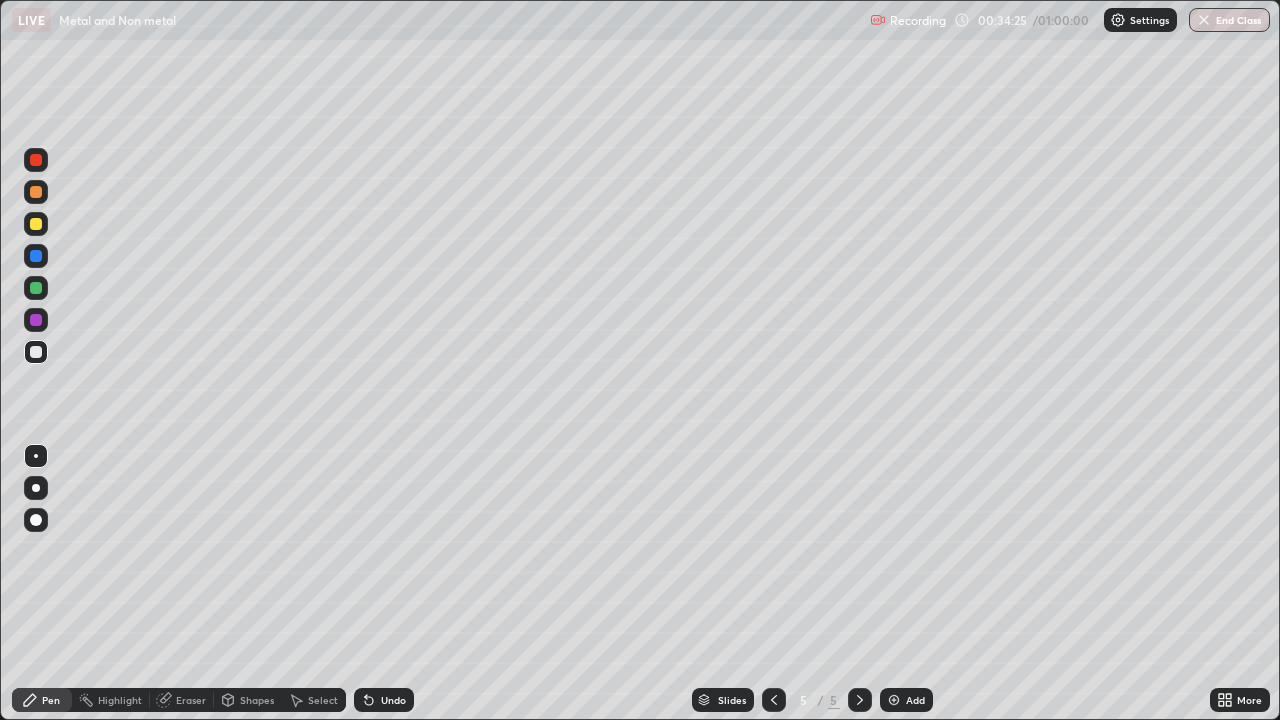 click 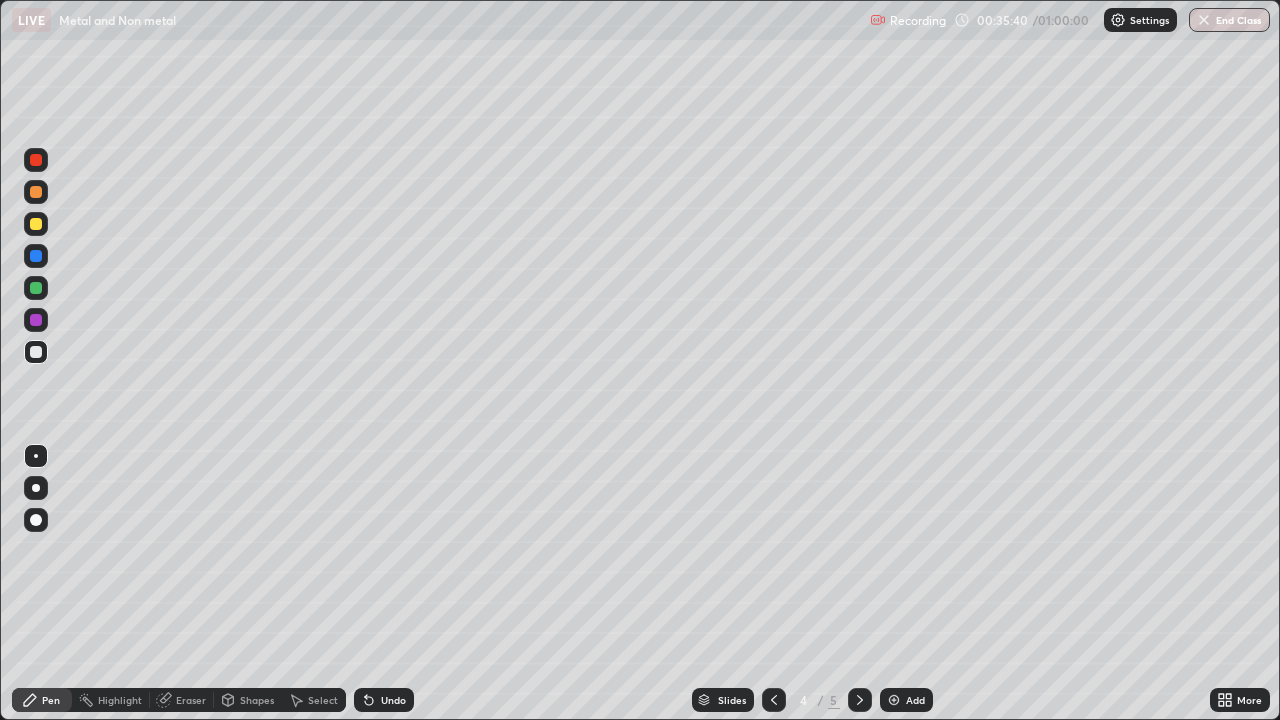 click on "Add" at bounding box center [915, 700] 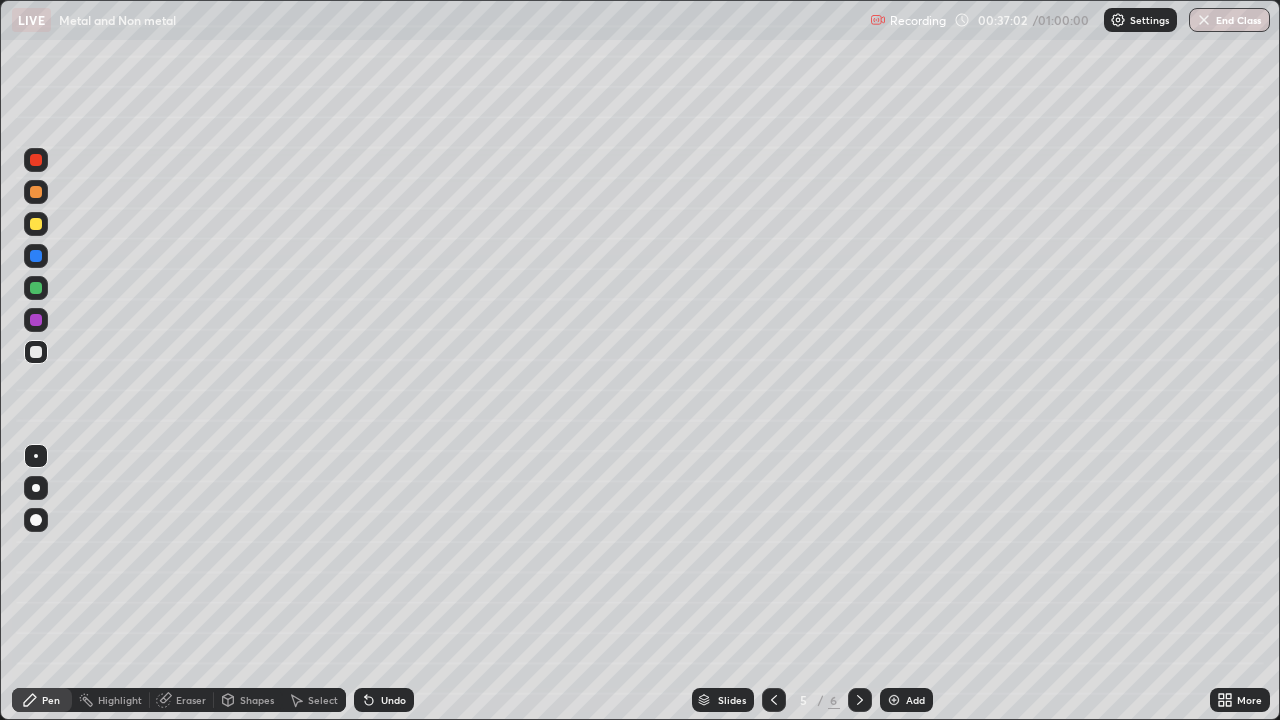 click on "Undo" at bounding box center [384, 700] 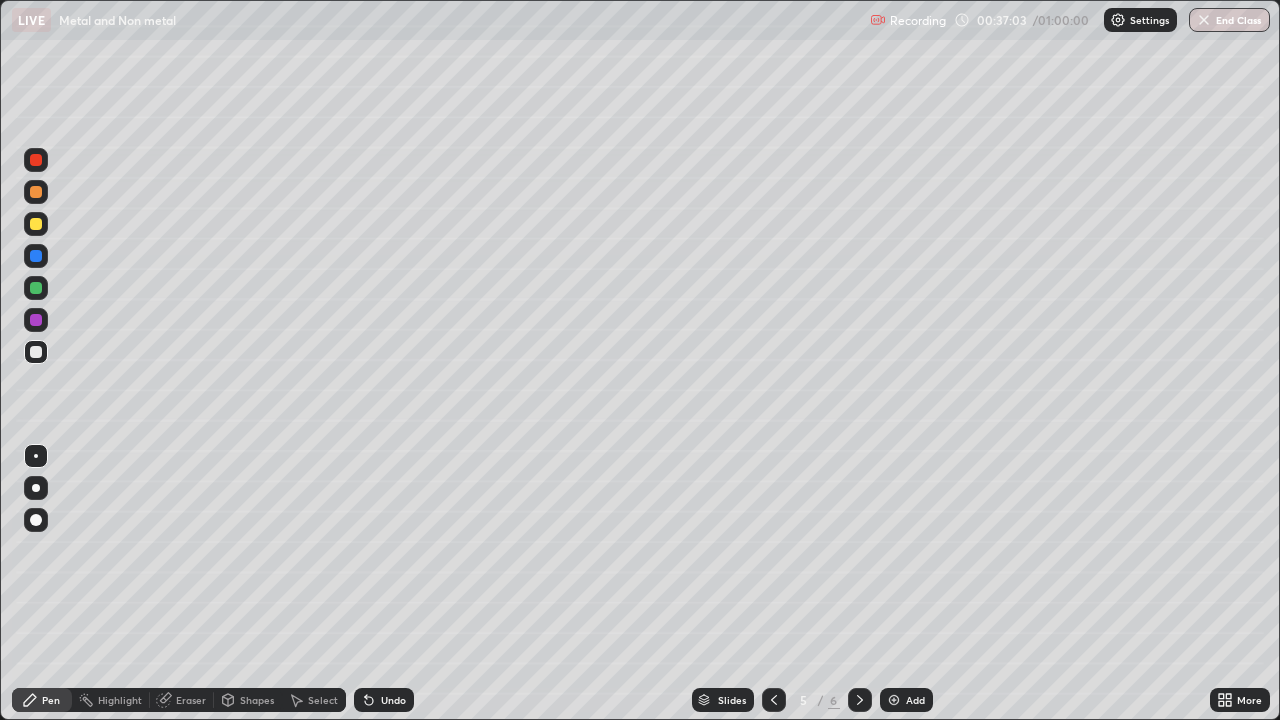 click on "Undo" at bounding box center [393, 700] 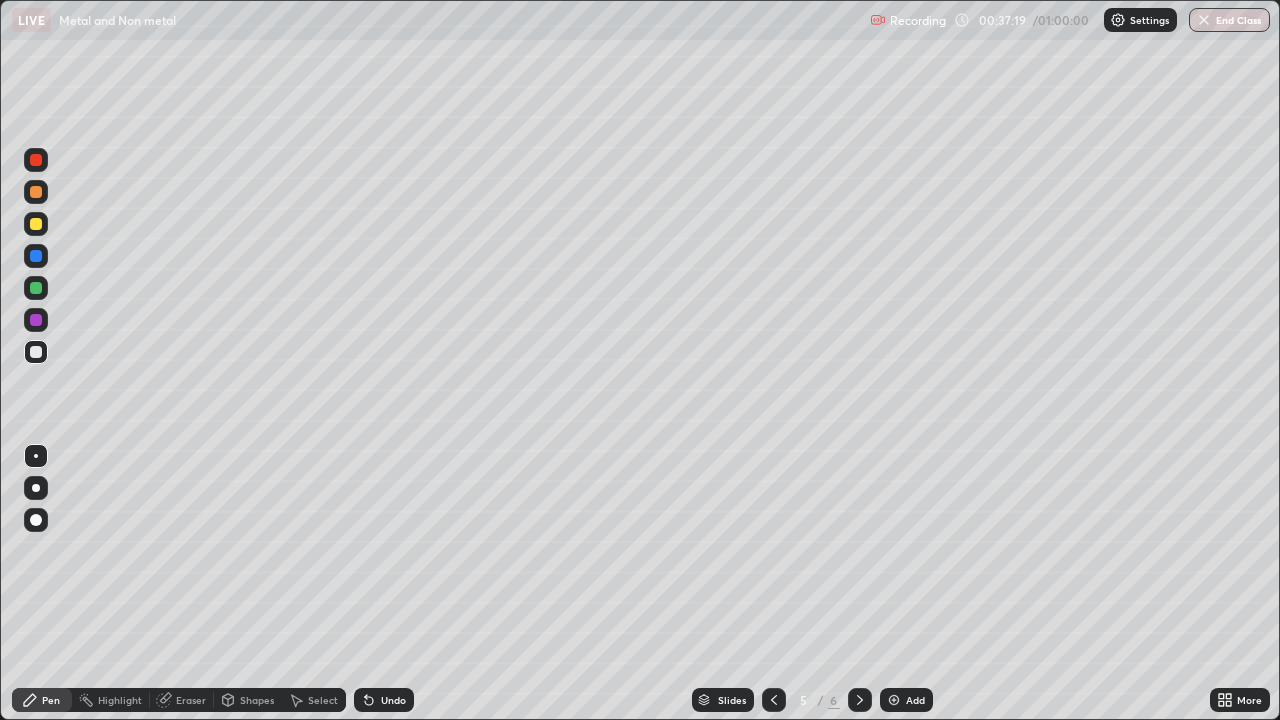 click at bounding box center [36, 224] 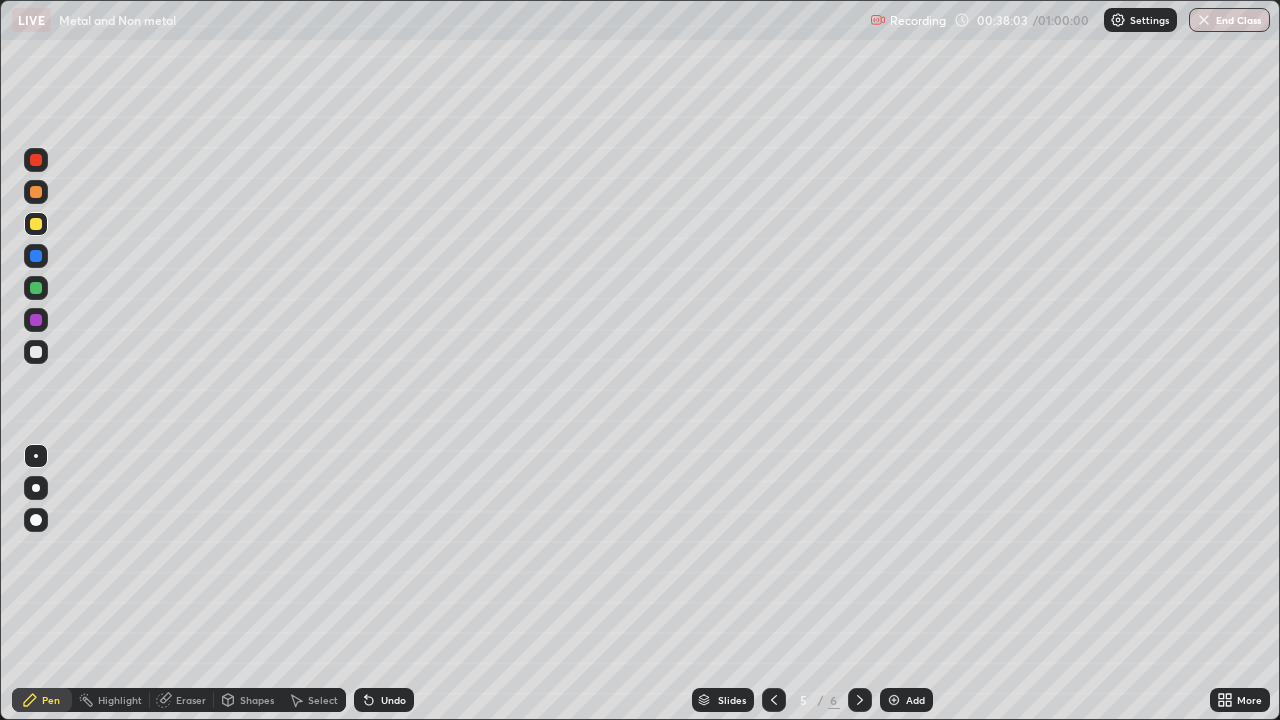 click 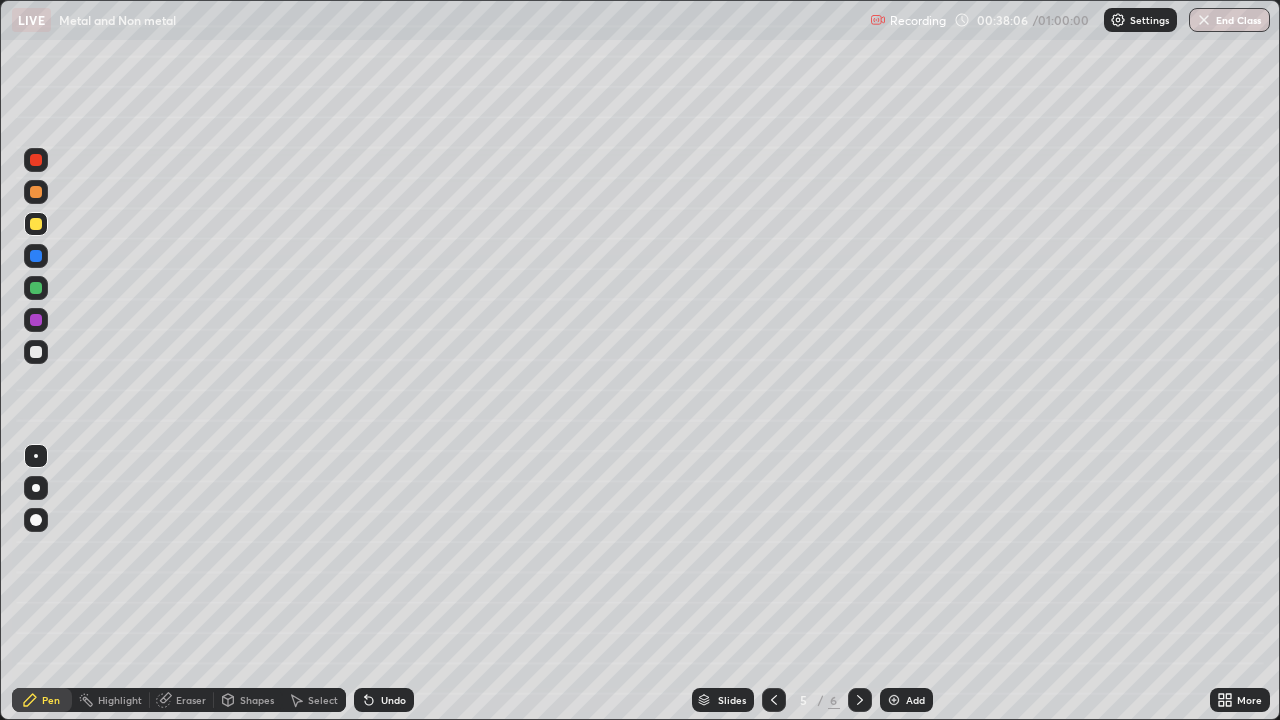 click on "Undo" at bounding box center [393, 700] 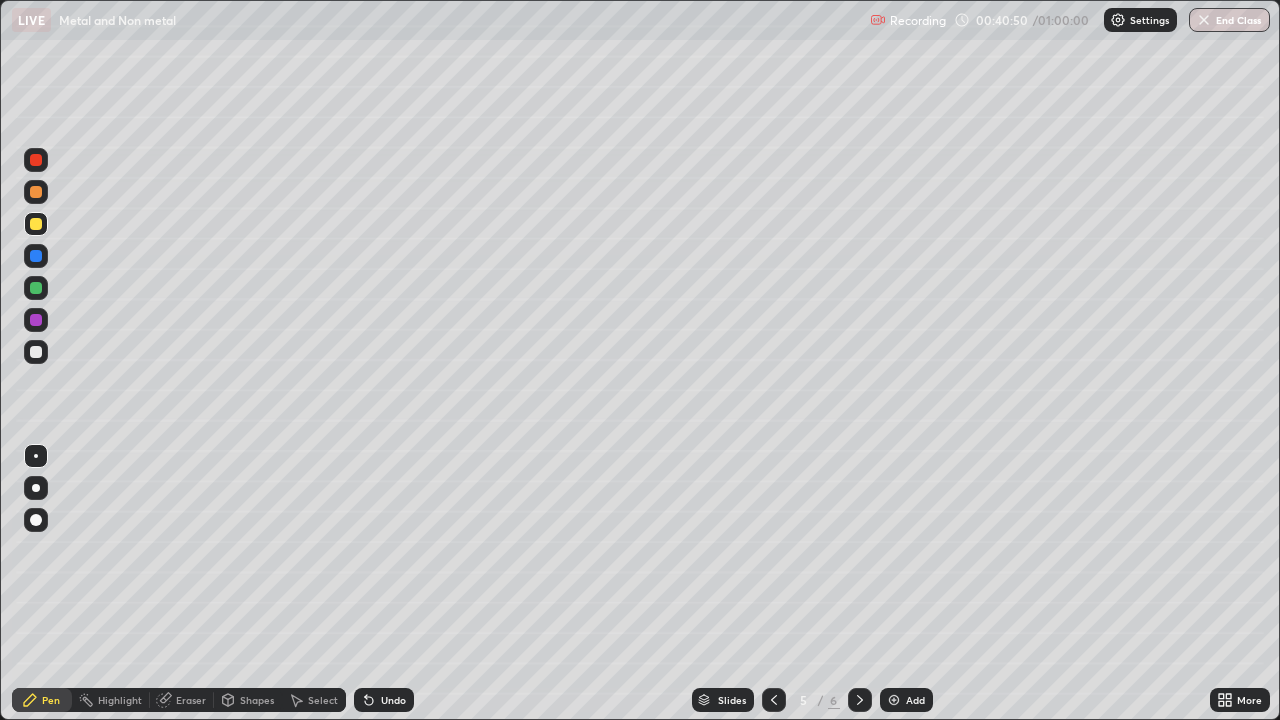 click at bounding box center [36, 352] 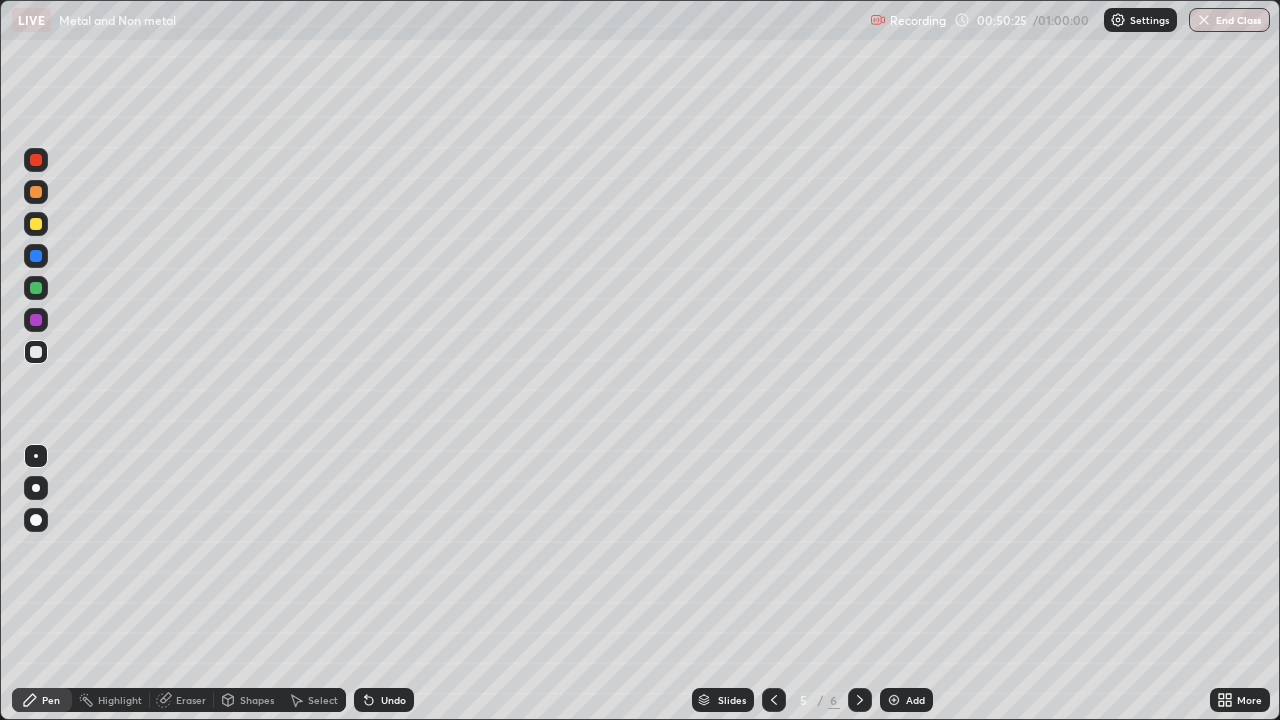 click on "Add" at bounding box center (915, 700) 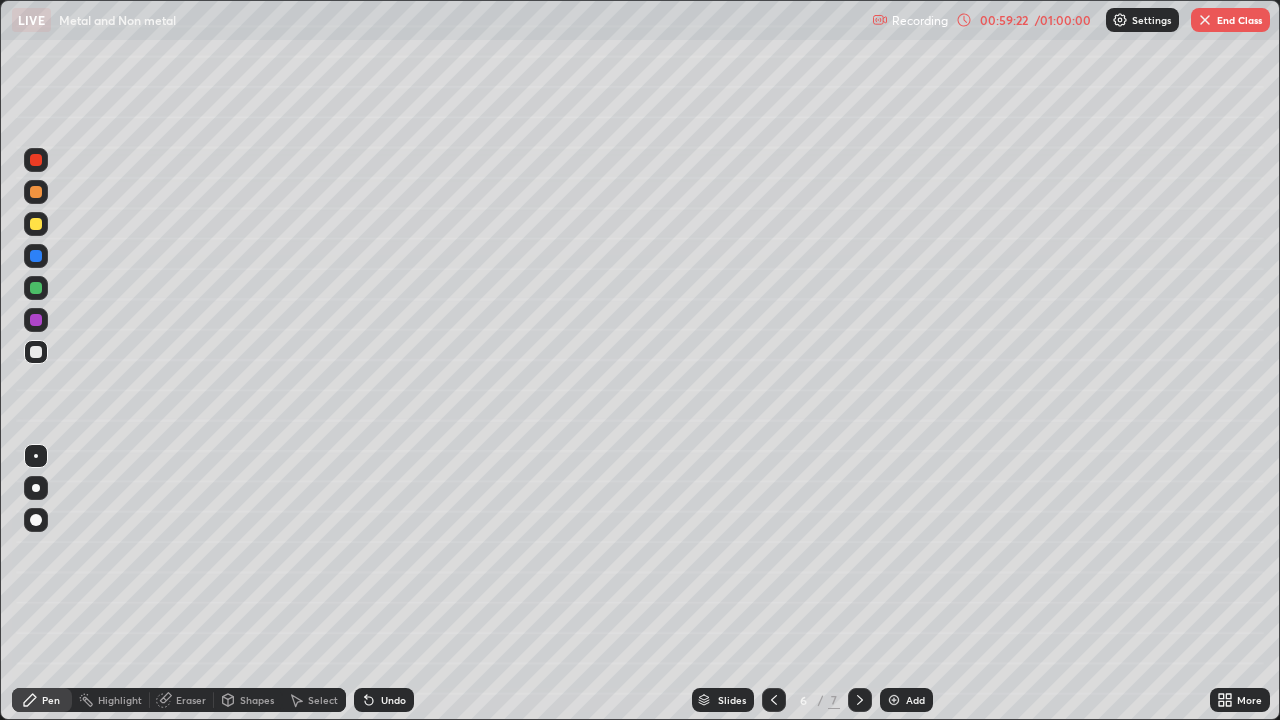 click on "End Class" at bounding box center [1230, 20] 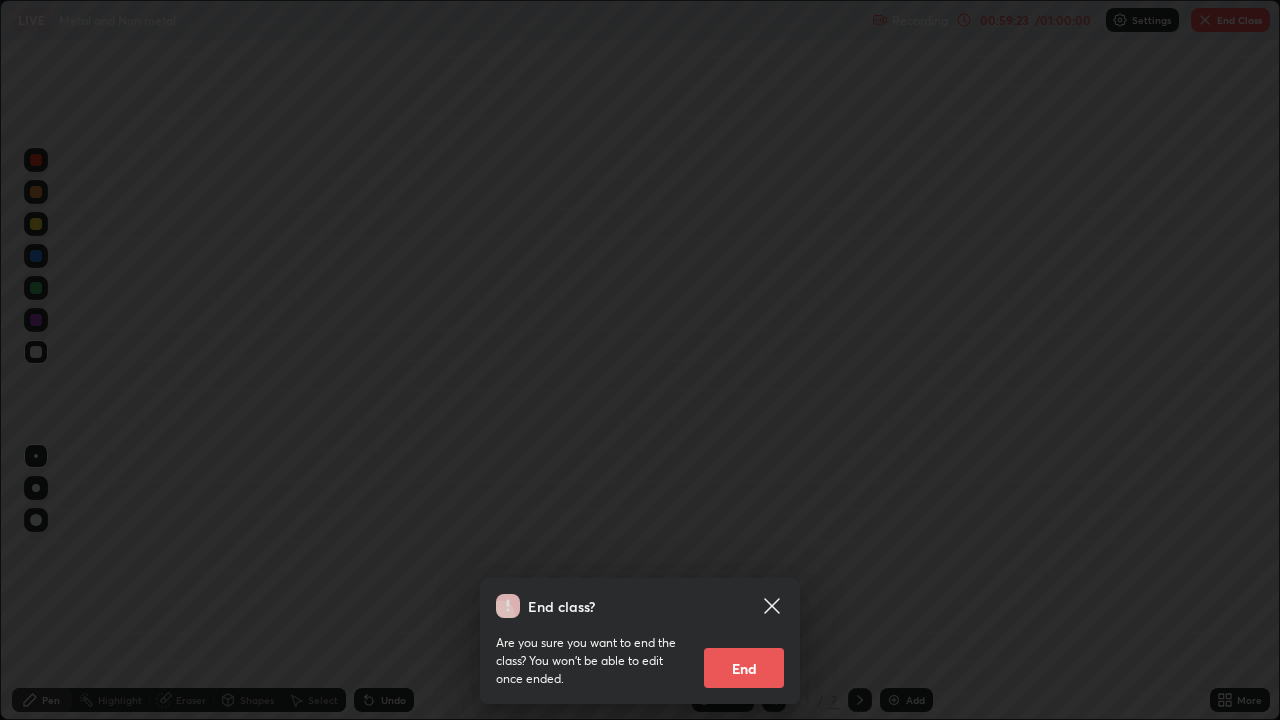 click on "End" at bounding box center (744, 668) 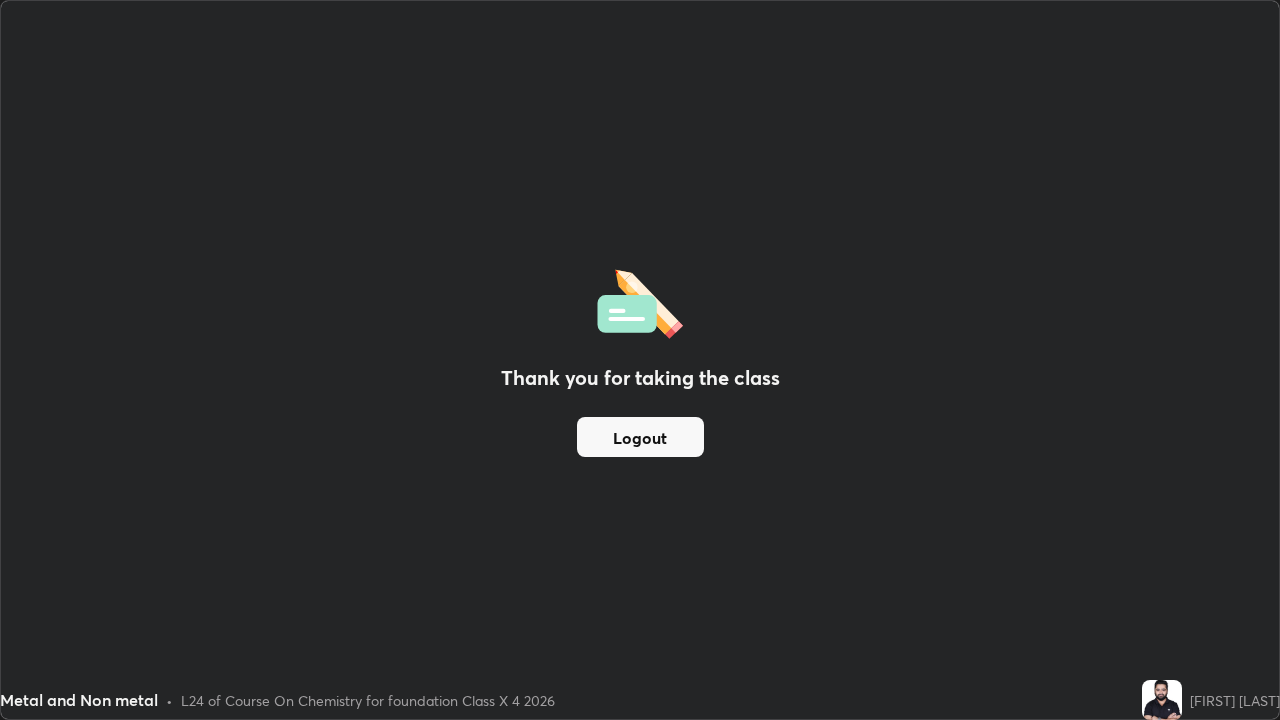 click on "Logout" at bounding box center [640, 437] 